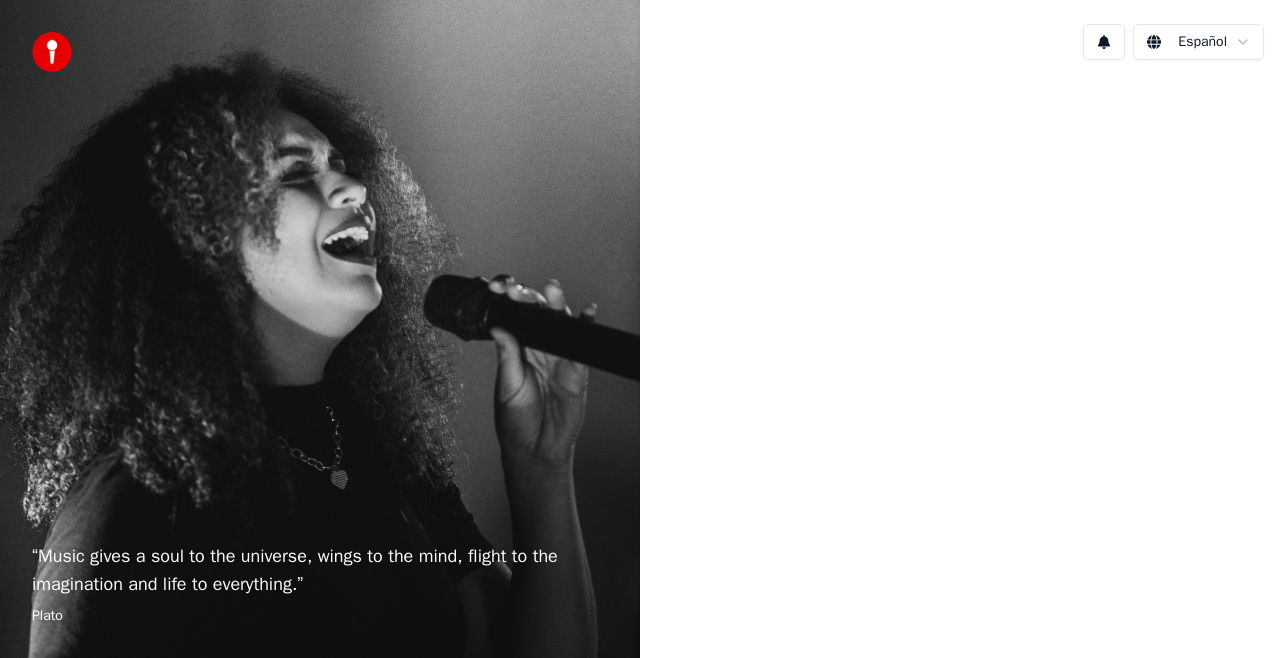 scroll, scrollTop: 0, scrollLeft: 0, axis: both 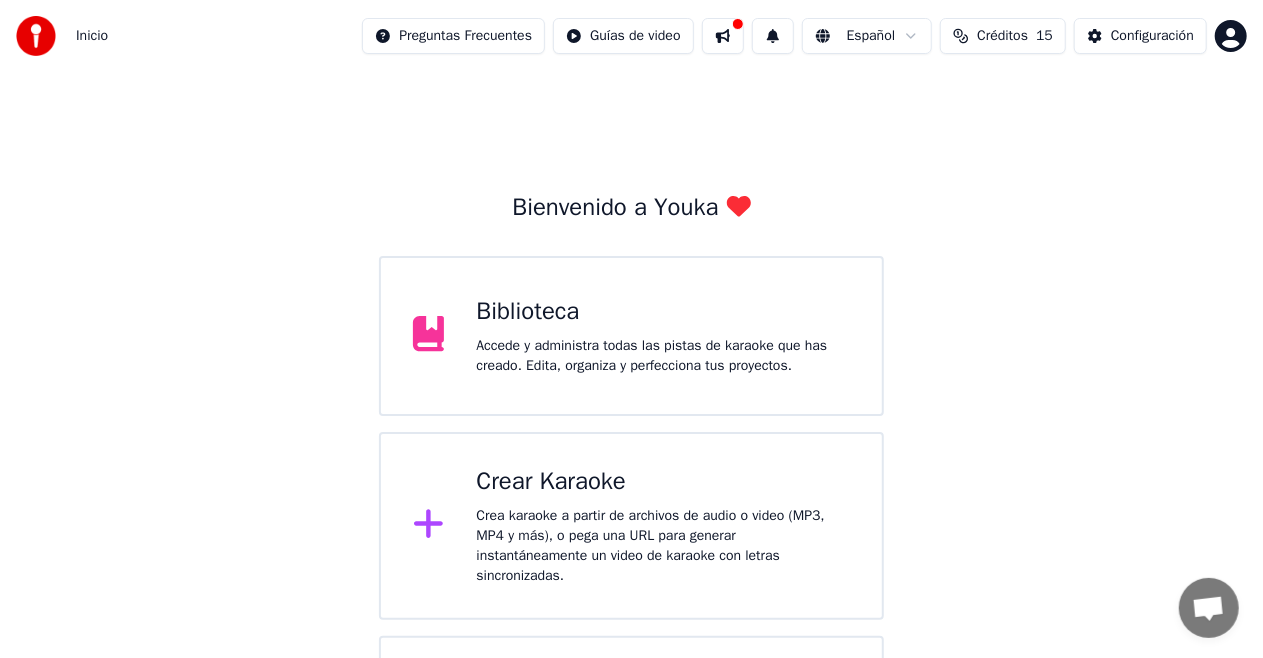 click on "Biblioteca" at bounding box center (663, 312) 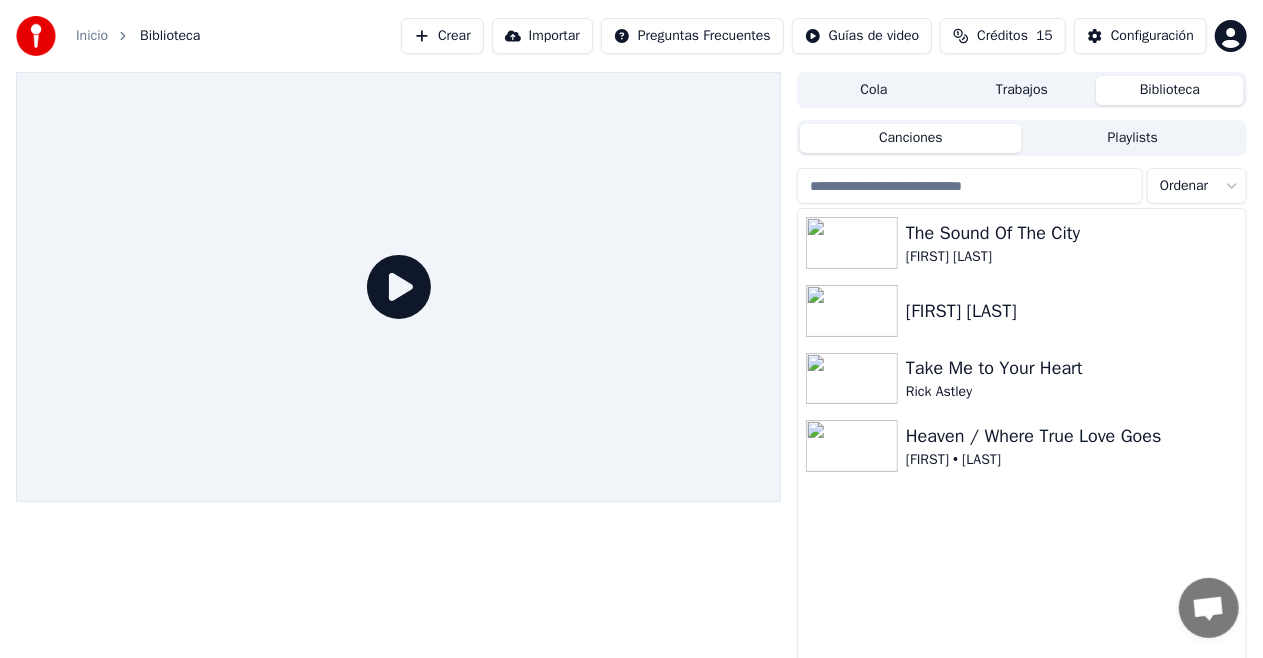 click on "Crear" at bounding box center (442, 36) 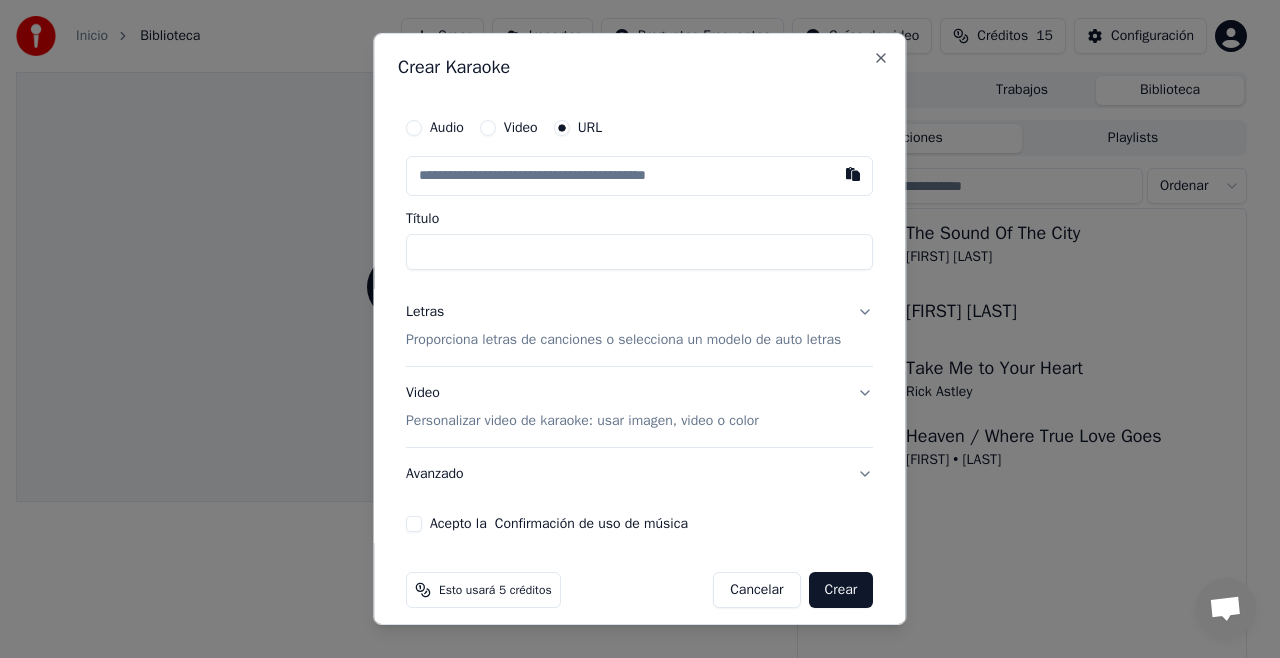 click at bounding box center (639, 176) 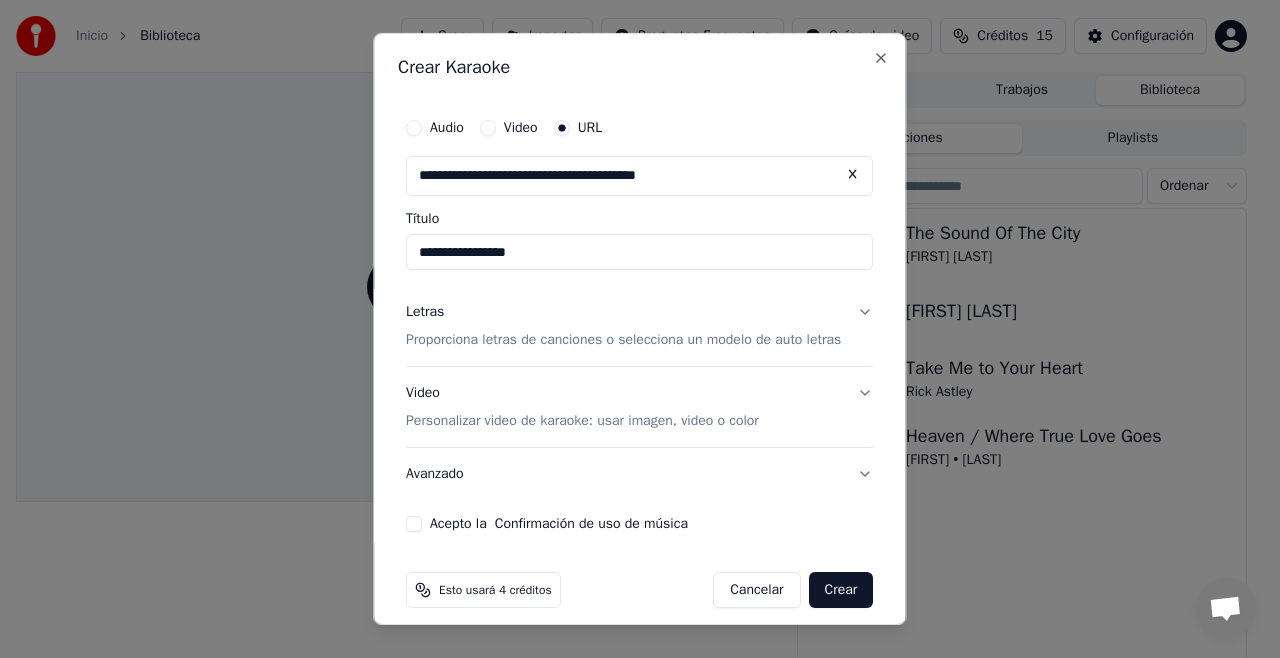 type on "**********" 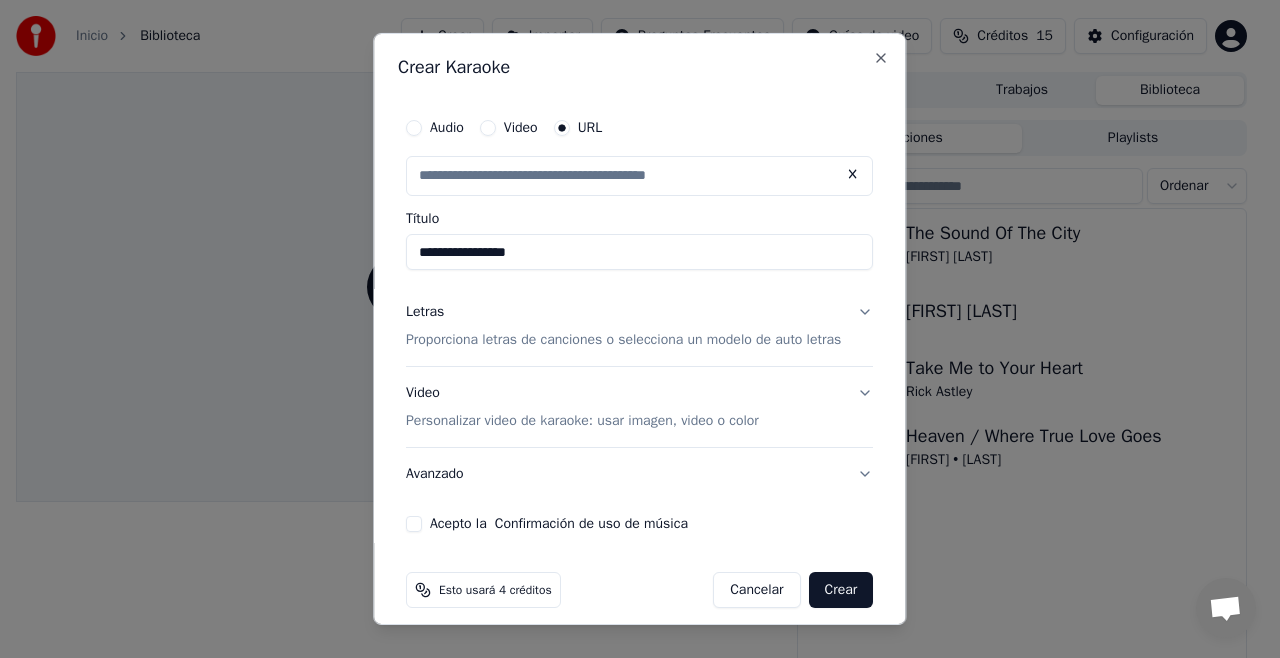 click on "Acepto la   Confirmación de uso de música" at bounding box center (414, 524) 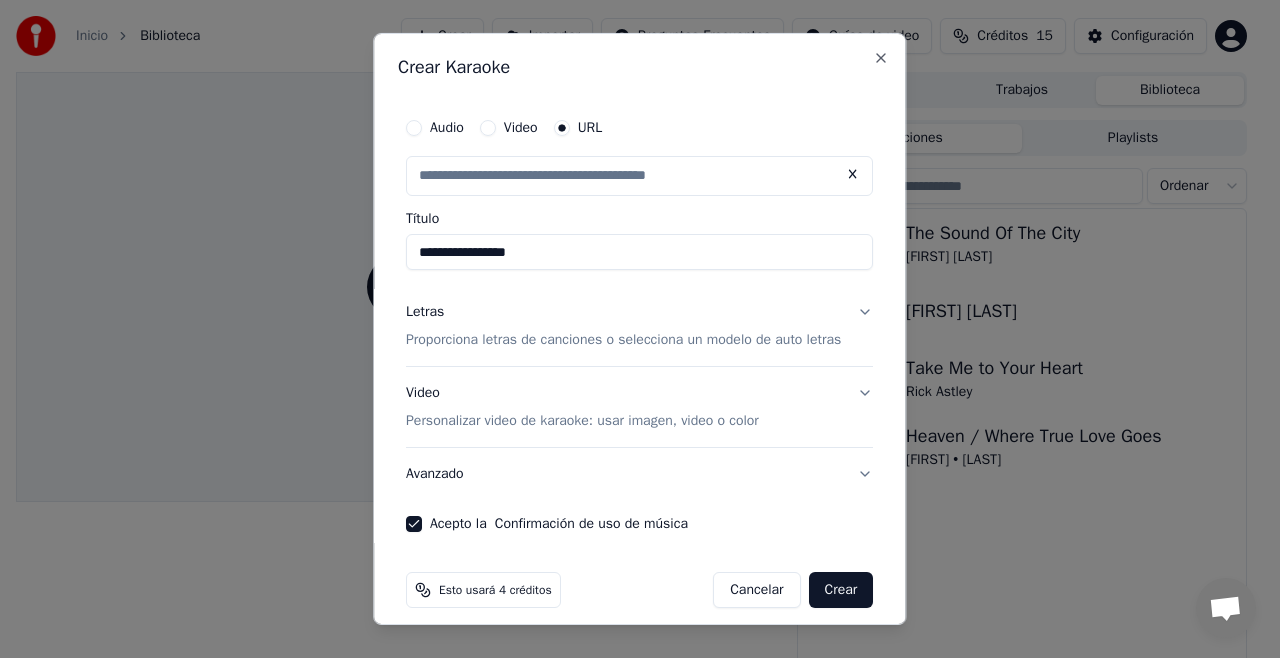 click on "Crear" at bounding box center (841, 590) 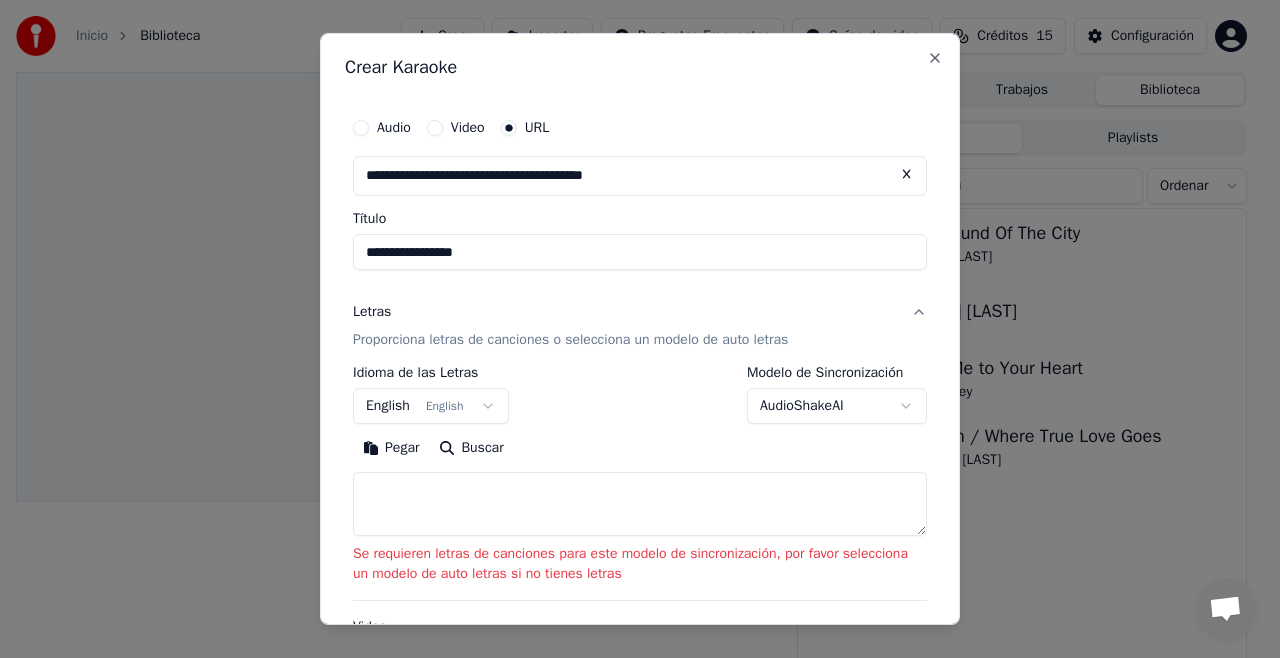 click on "Proporciona letras de canciones o selecciona un modelo de auto letras" at bounding box center (570, 340) 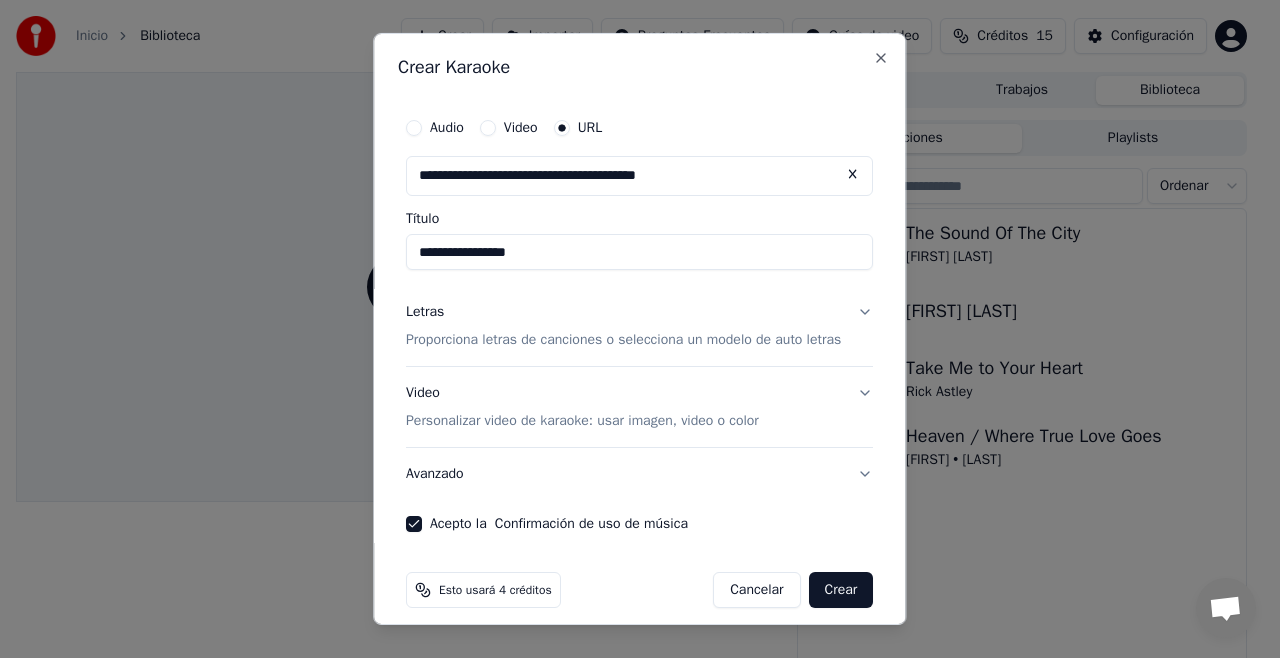 click on "Letras Proporciona letras de canciones o selecciona un modelo de auto letras" at bounding box center [639, 326] 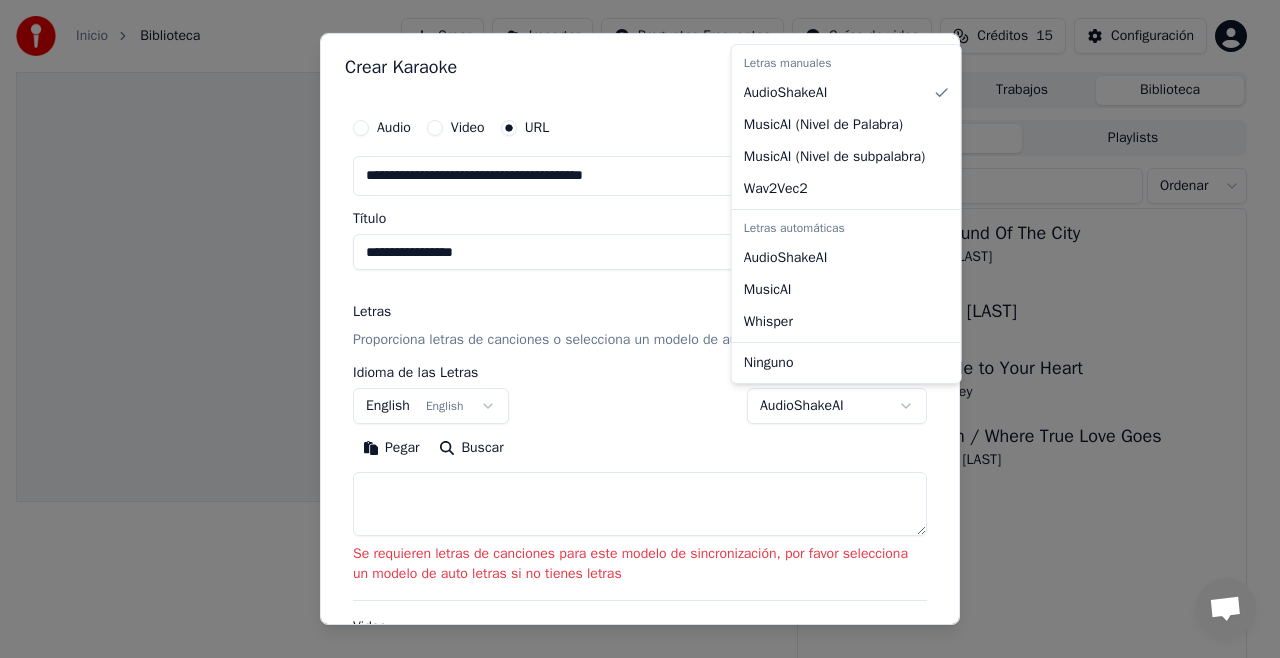 click on "**********" at bounding box center [631, 329] 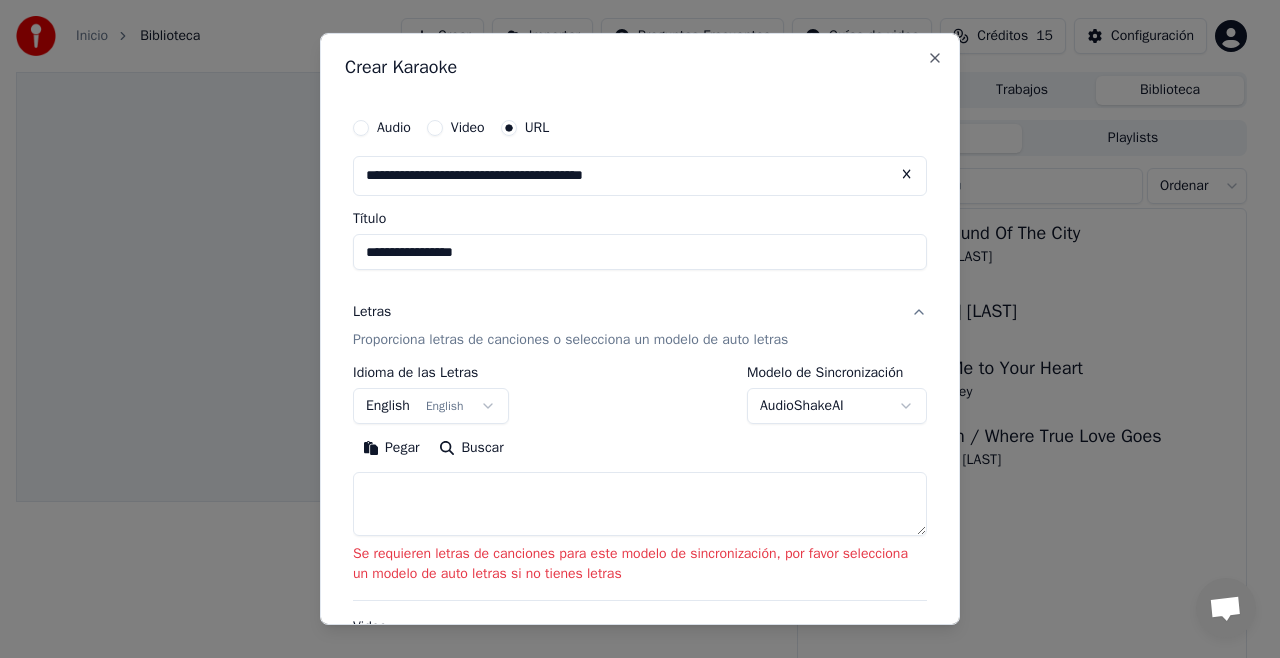 click on "**********" at bounding box center (631, 329) 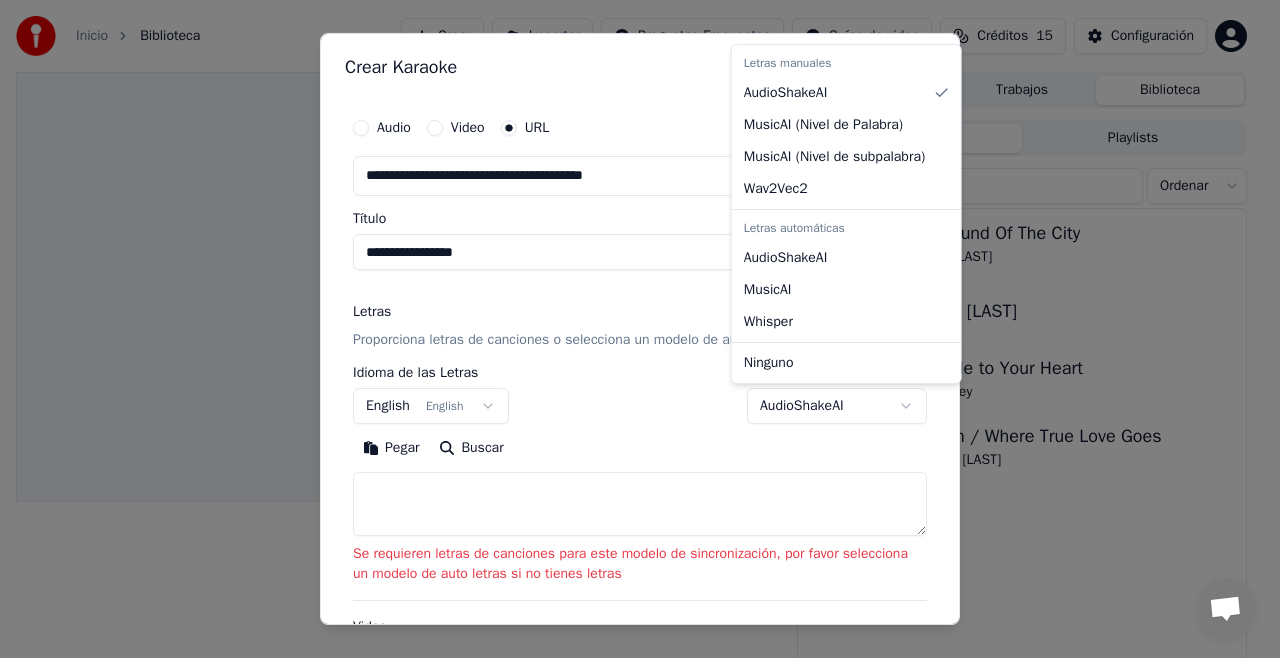 click on "**********" at bounding box center [631, 329] 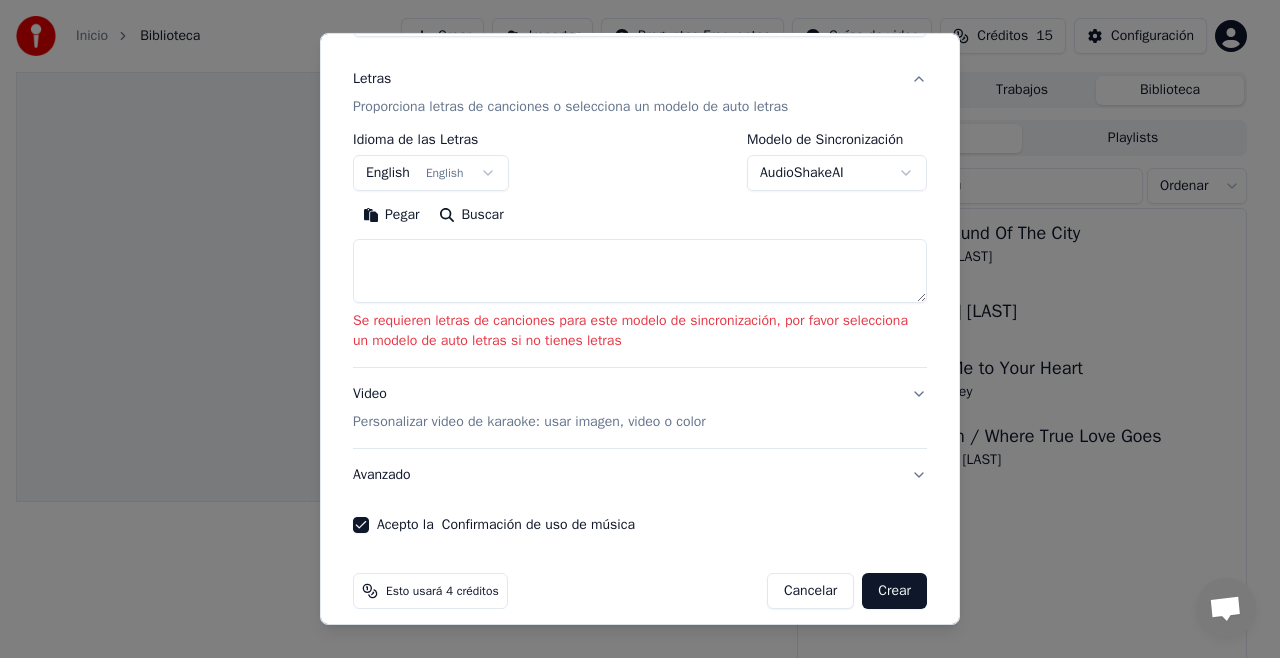 scroll, scrollTop: 250, scrollLeft: 0, axis: vertical 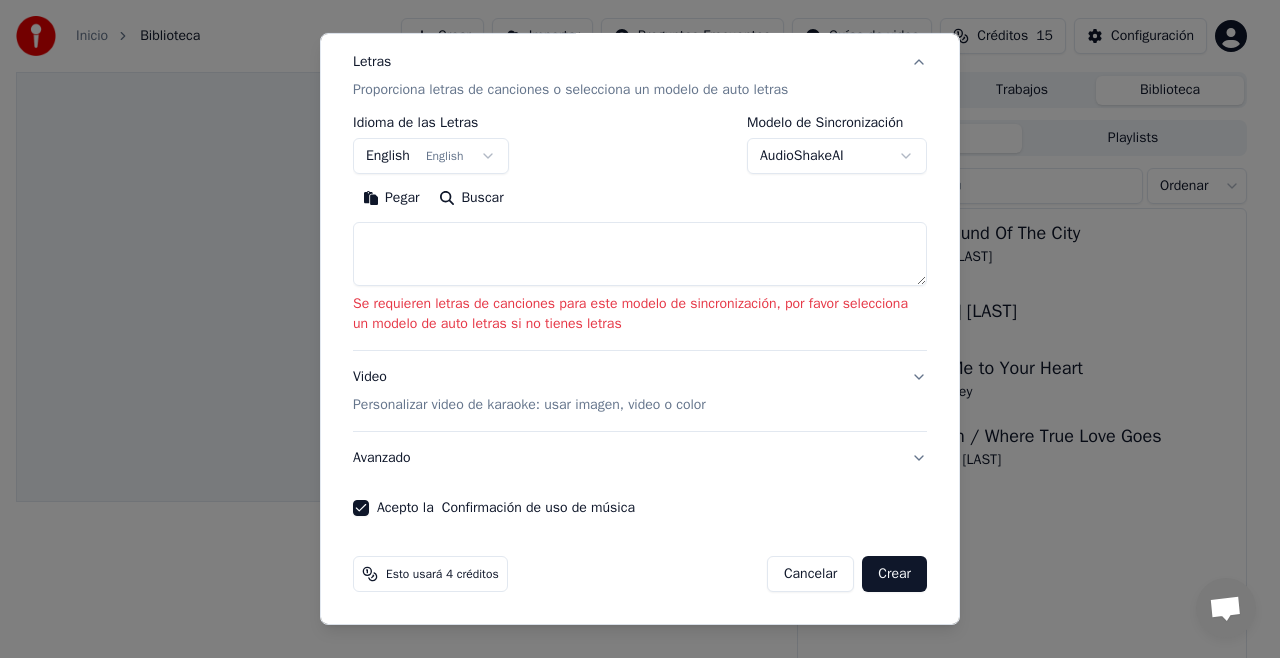 click on "Personalizar video de karaoke: usar imagen, video o color" at bounding box center (529, 405) 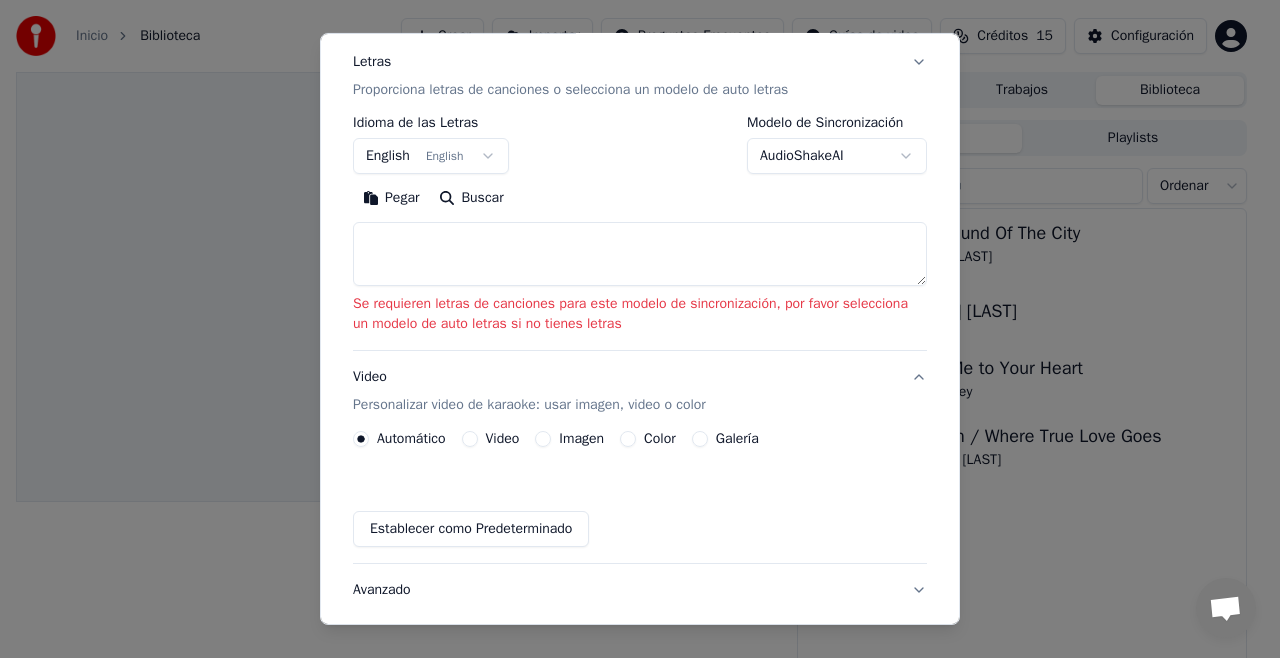 scroll, scrollTop: 148, scrollLeft: 0, axis: vertical 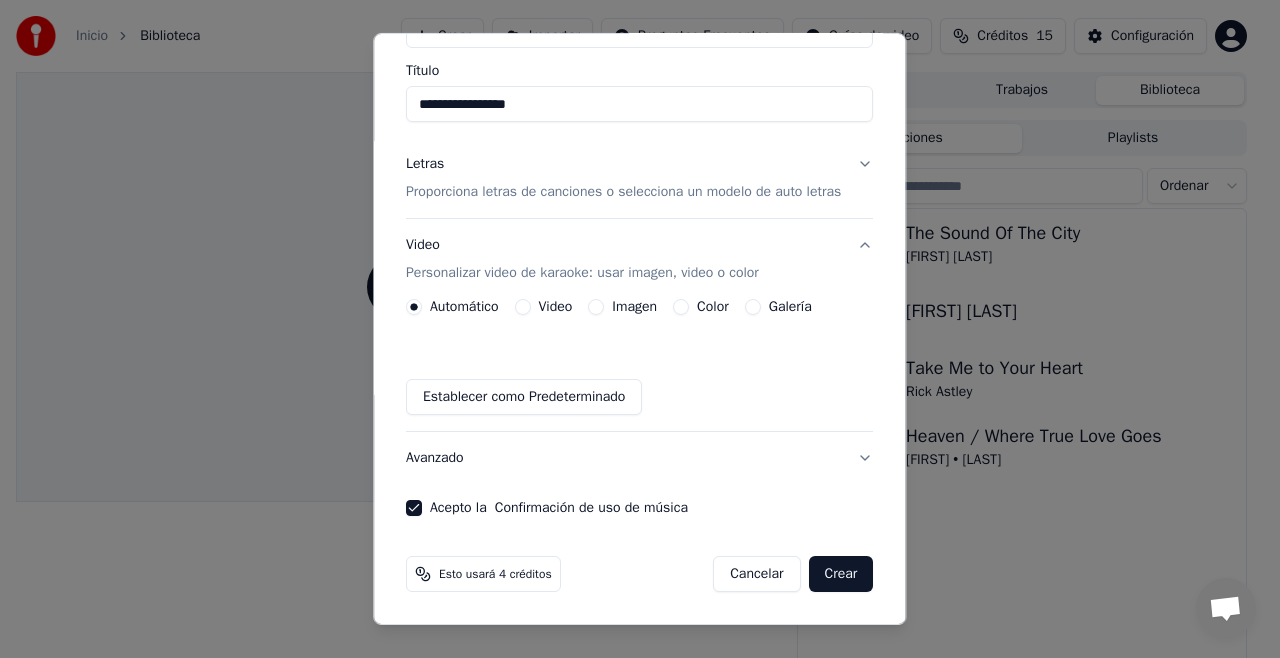 click on "Crear" at bounding box center [841, 574] 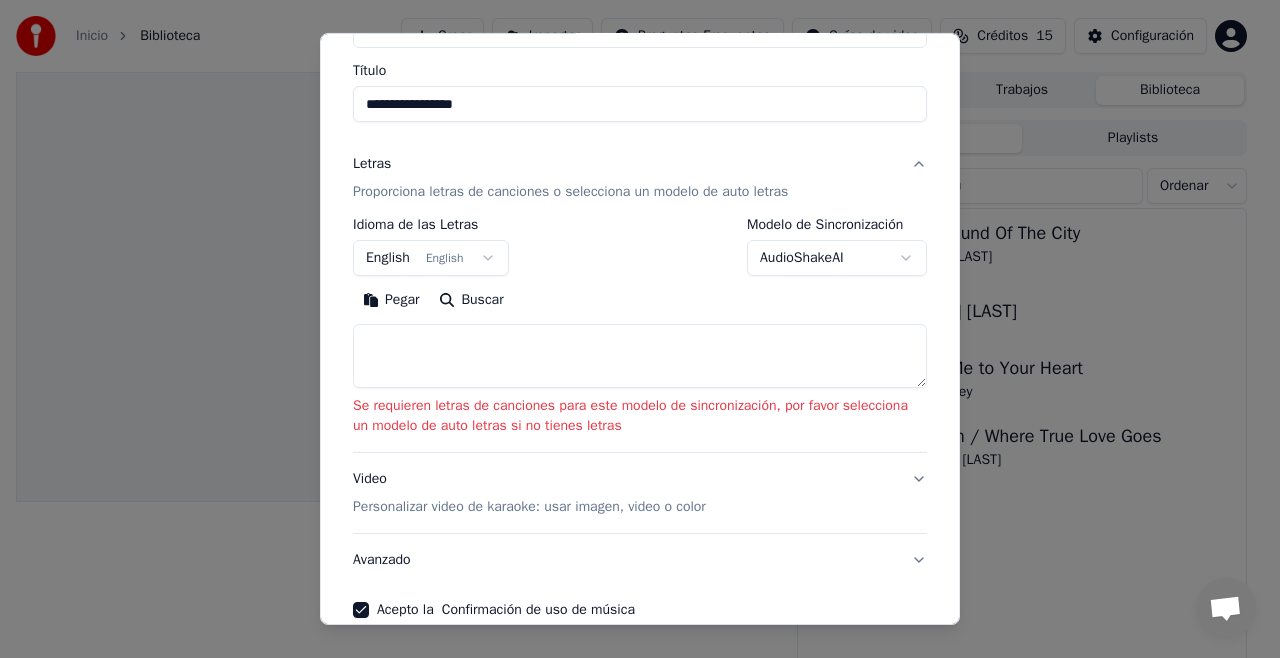 click on "**********" at bounding box center [631, 329] 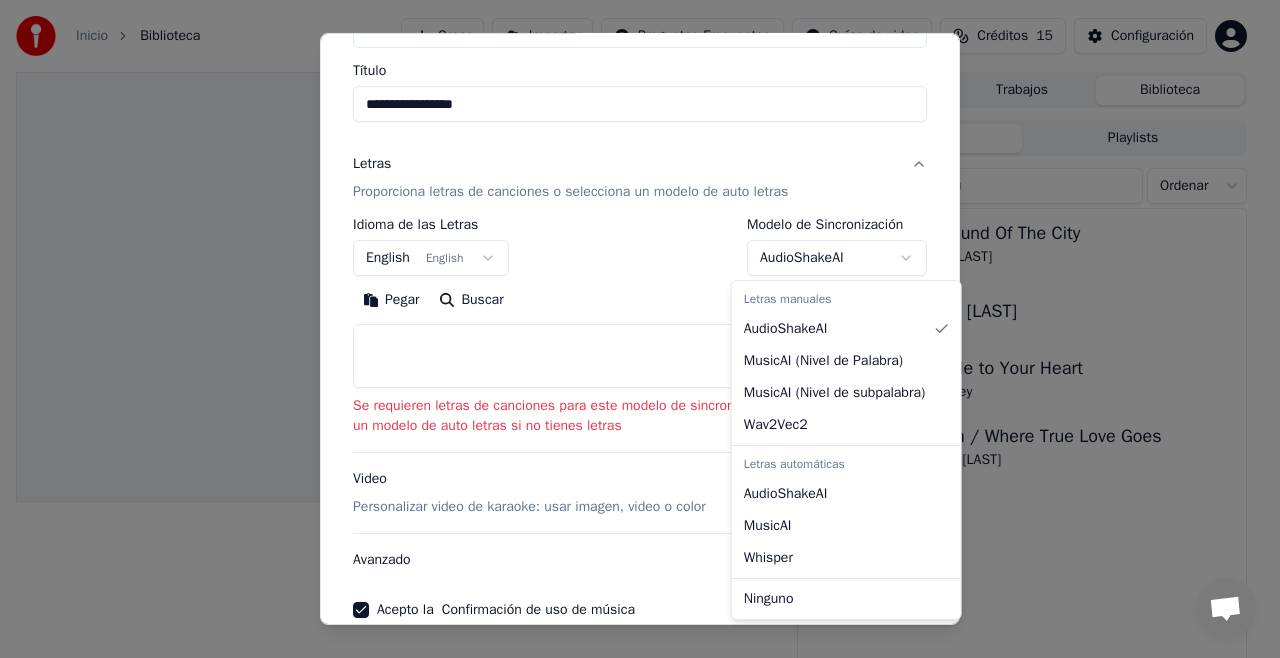 select on "**********" 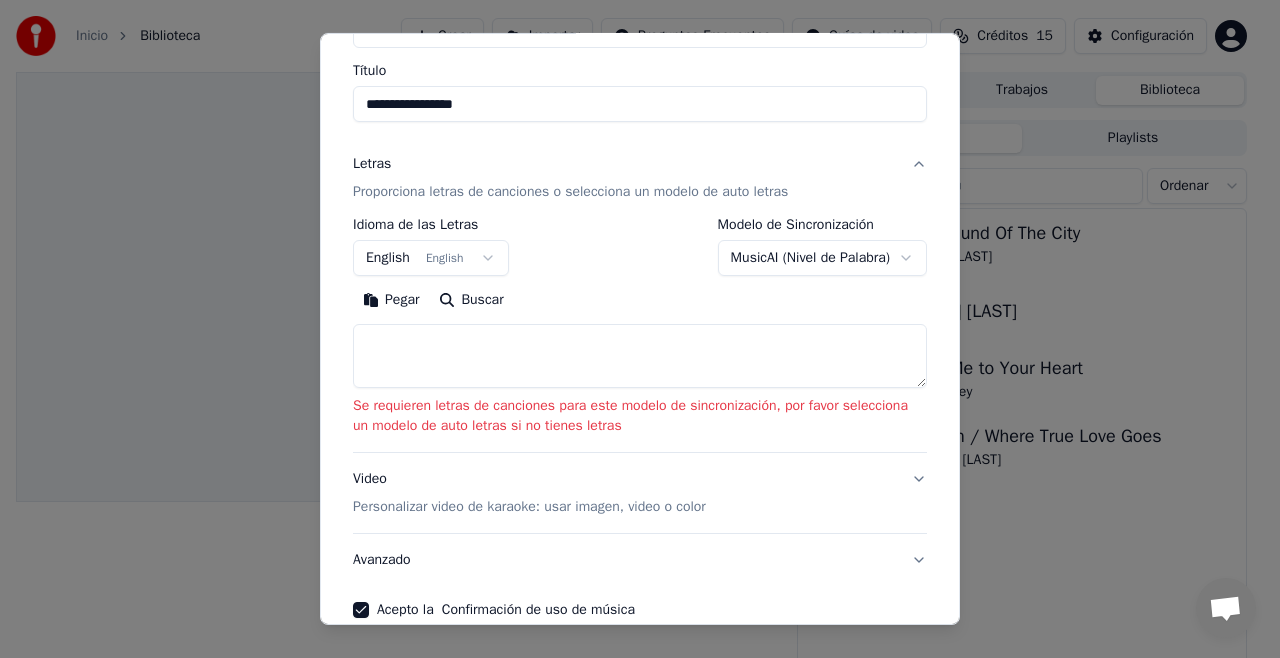 scroll, scrollTop: 250, scrollLeft: 0, axis: vertical 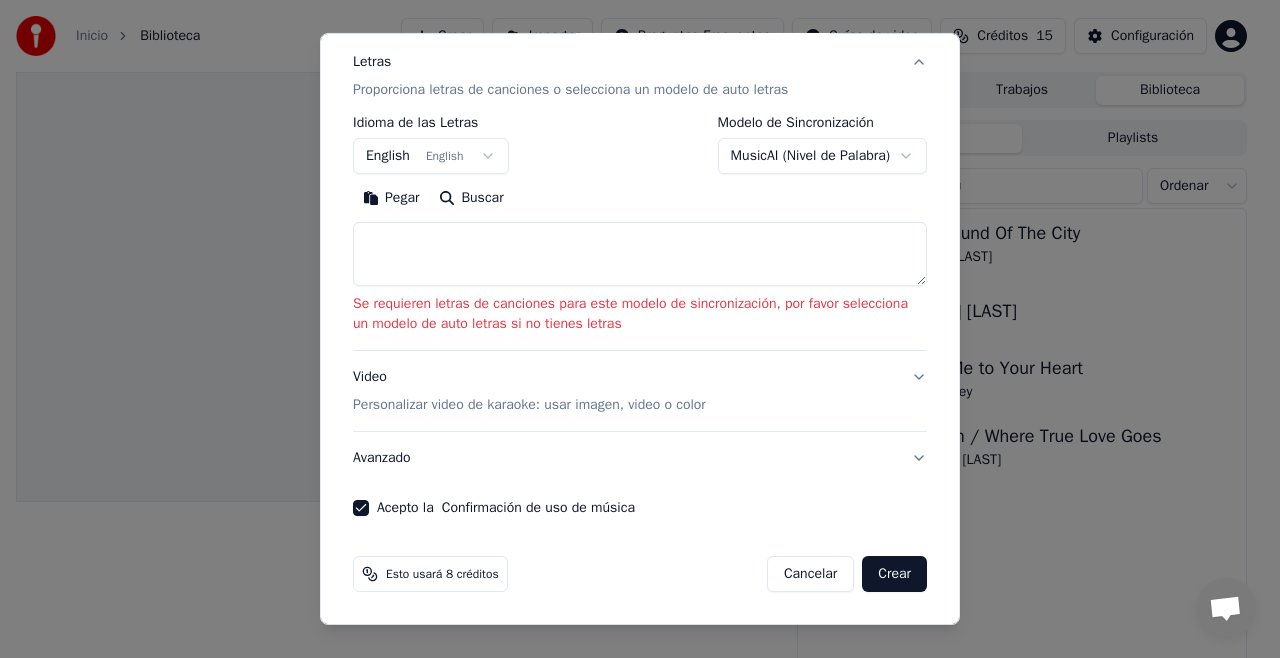 click on "Crear" at bounding box center [894, 574] 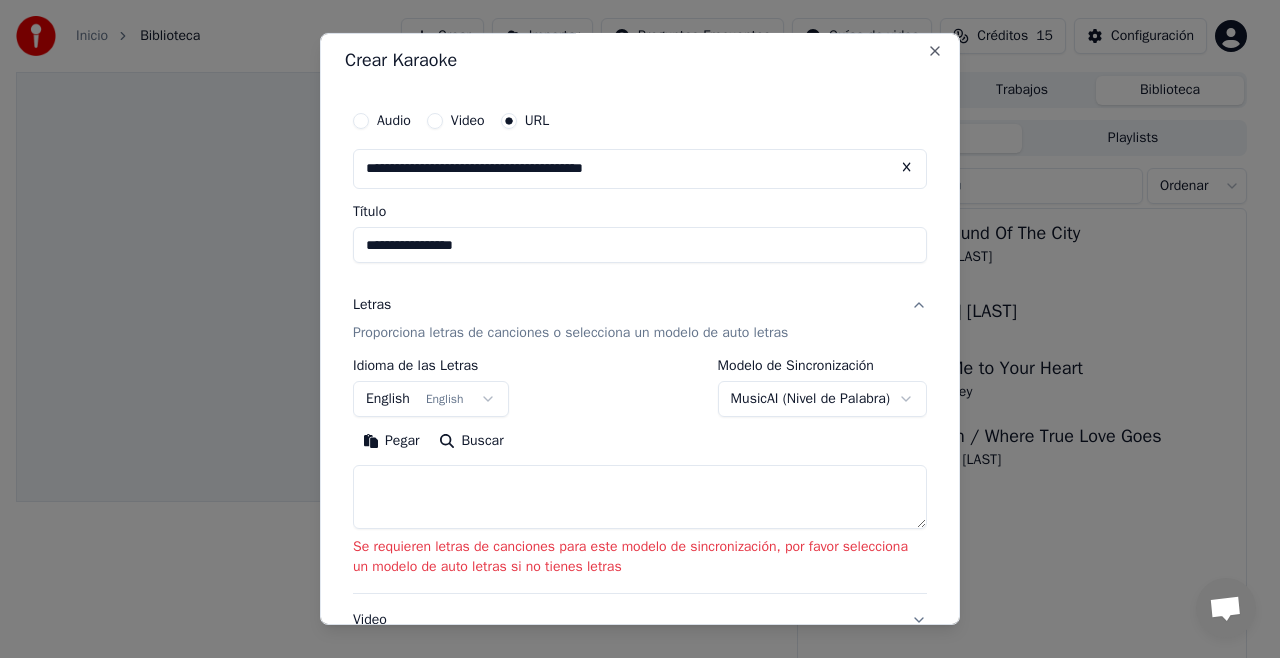 scroll, scrollTop: 0, scrollLeft: 0, axis: both 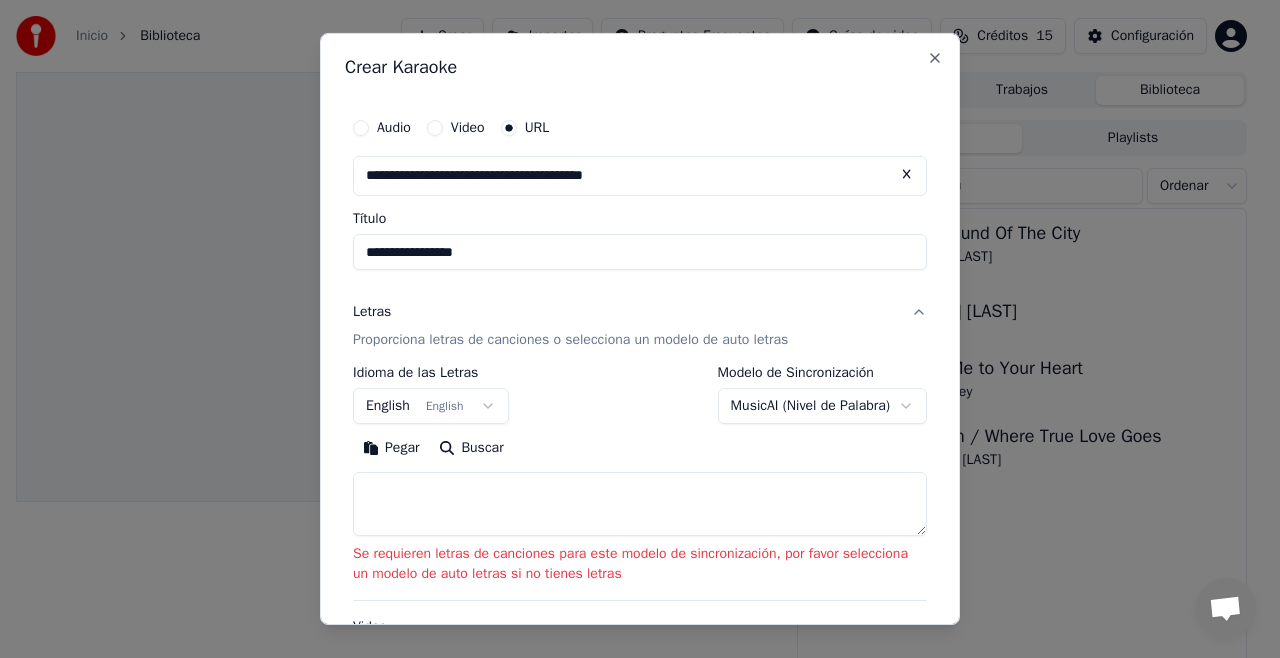 click on "Video" at bounding box center (435, 128) 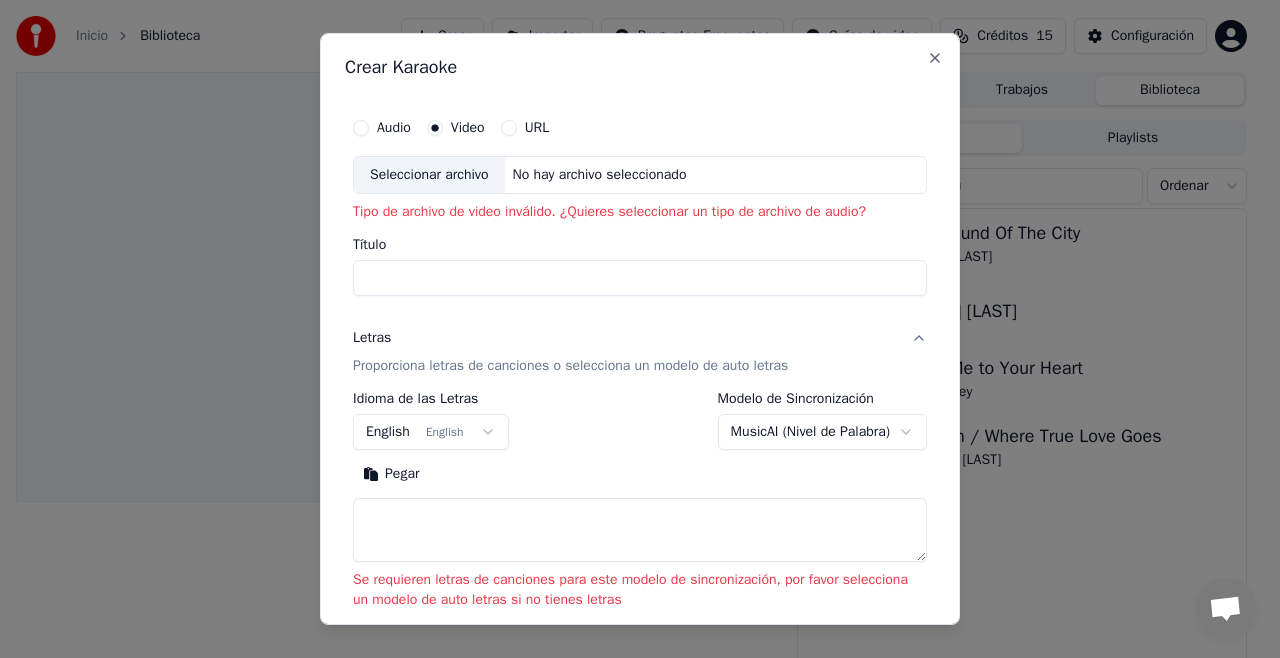 click on "URL" at bounding box center (509, 128) 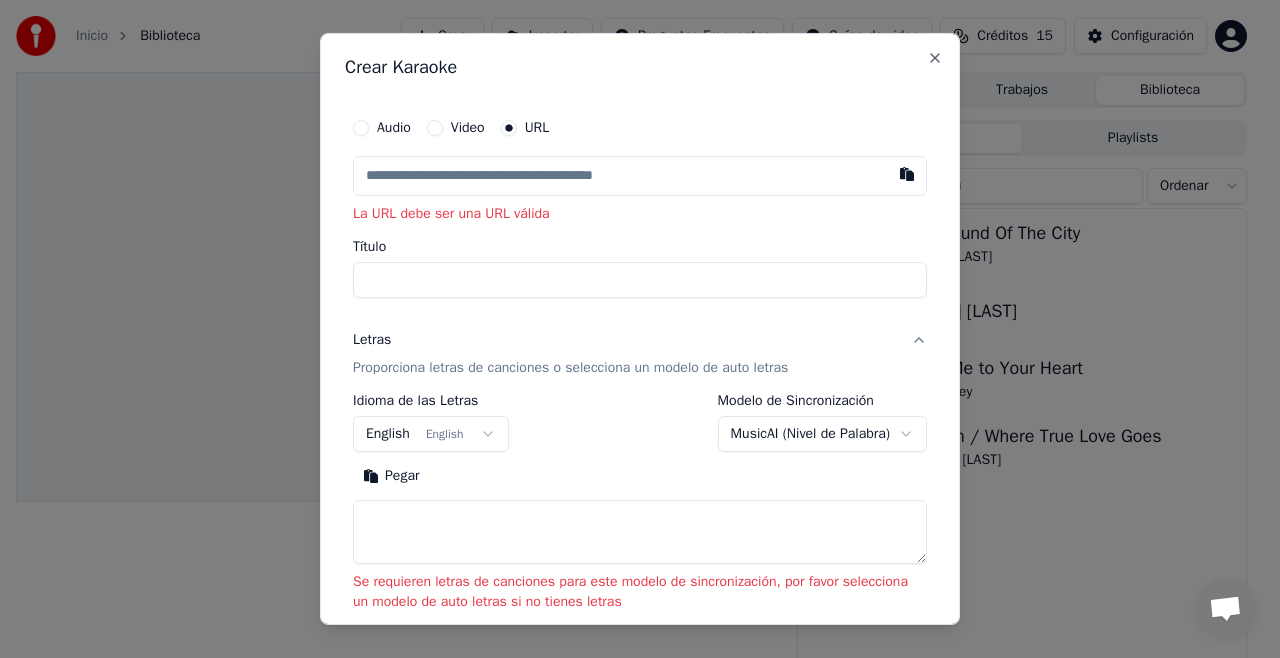 click at bounding box center (640, 176) 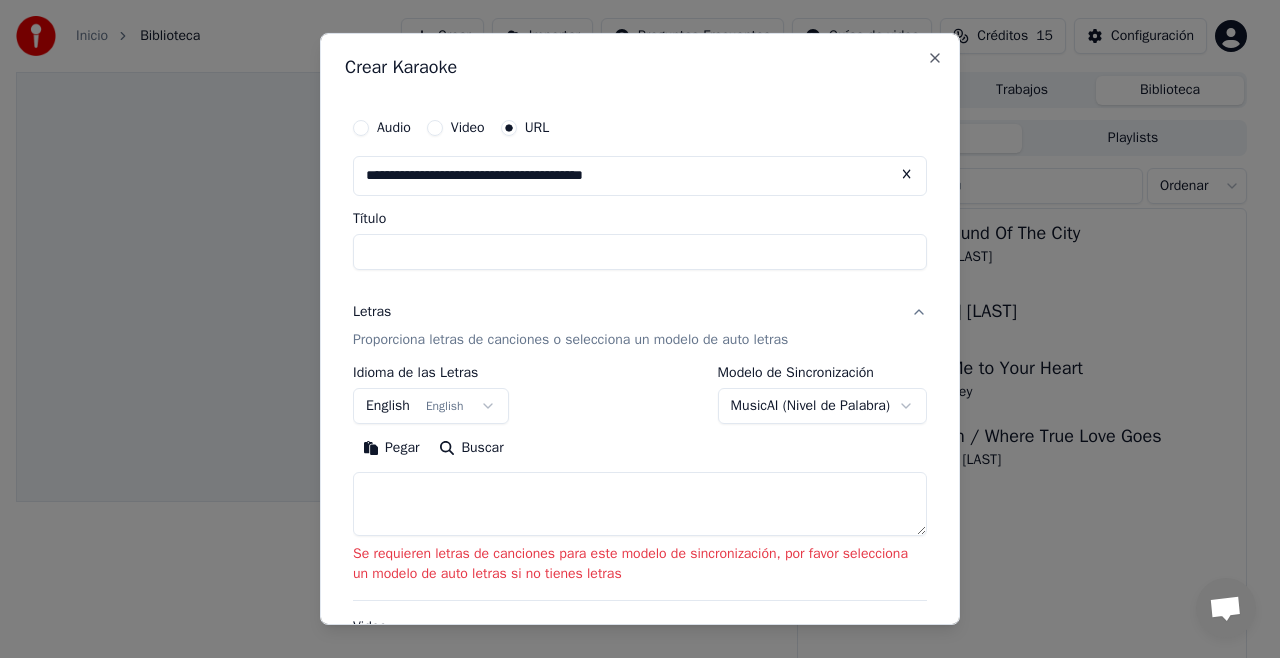 type on "**********" 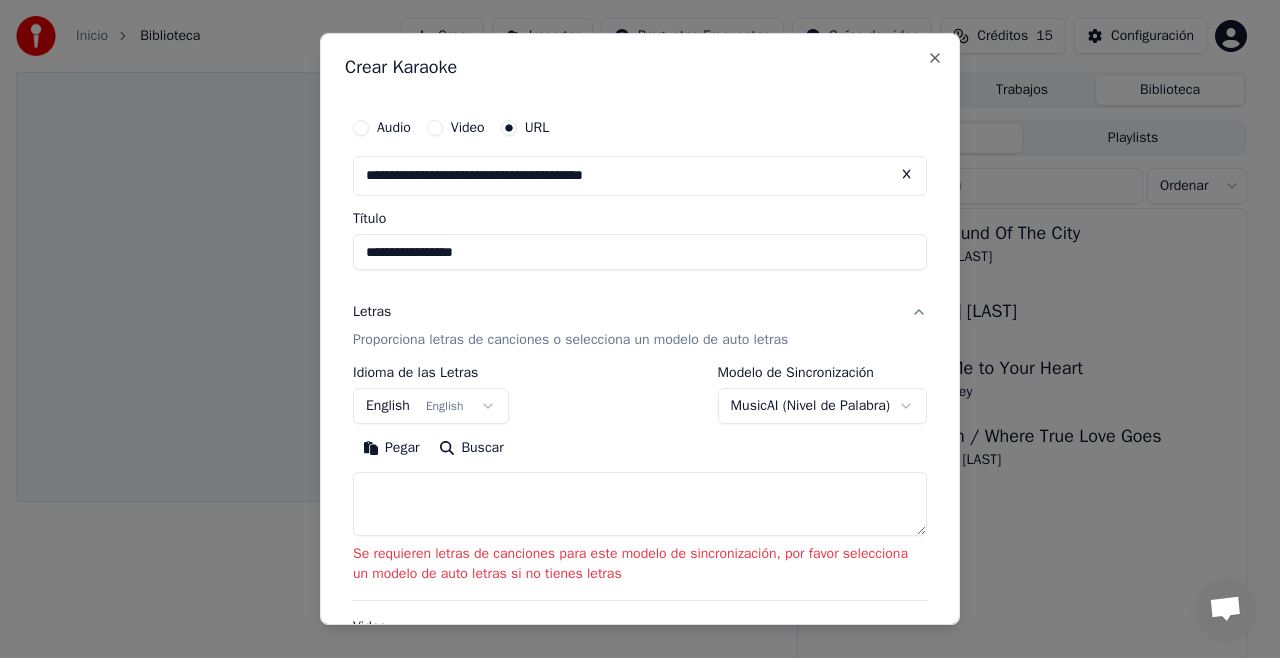 type on "**********" 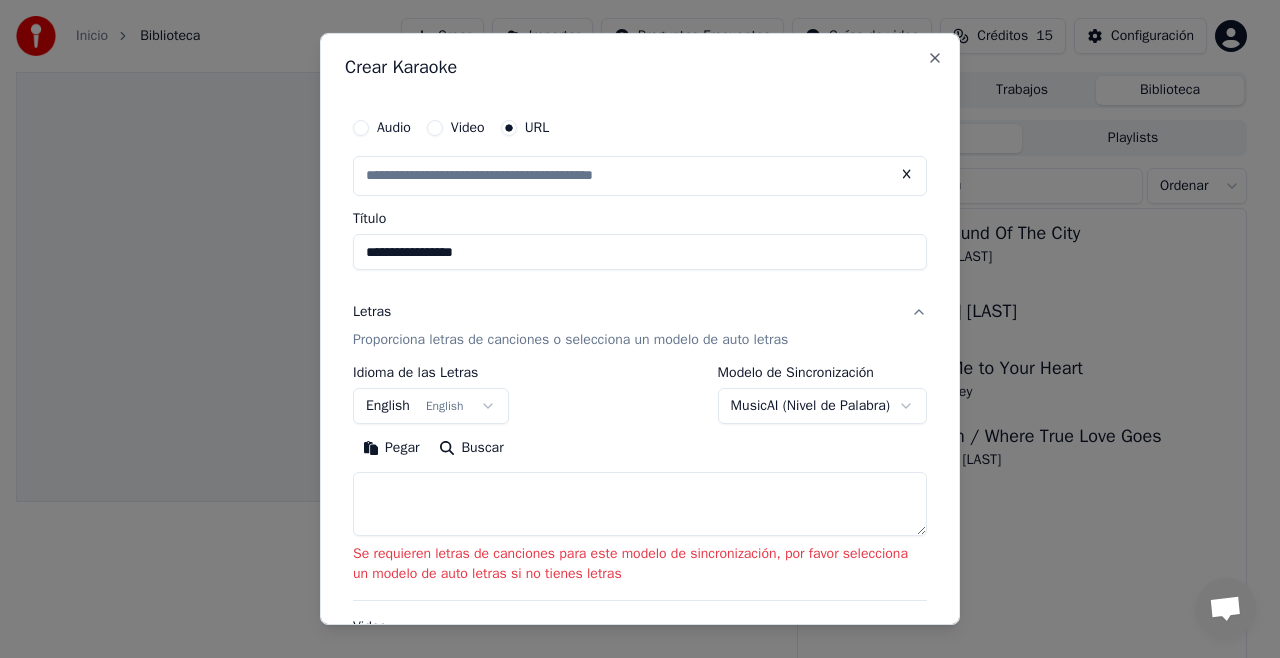 click on "Letras" at bounding box center [372, 312] 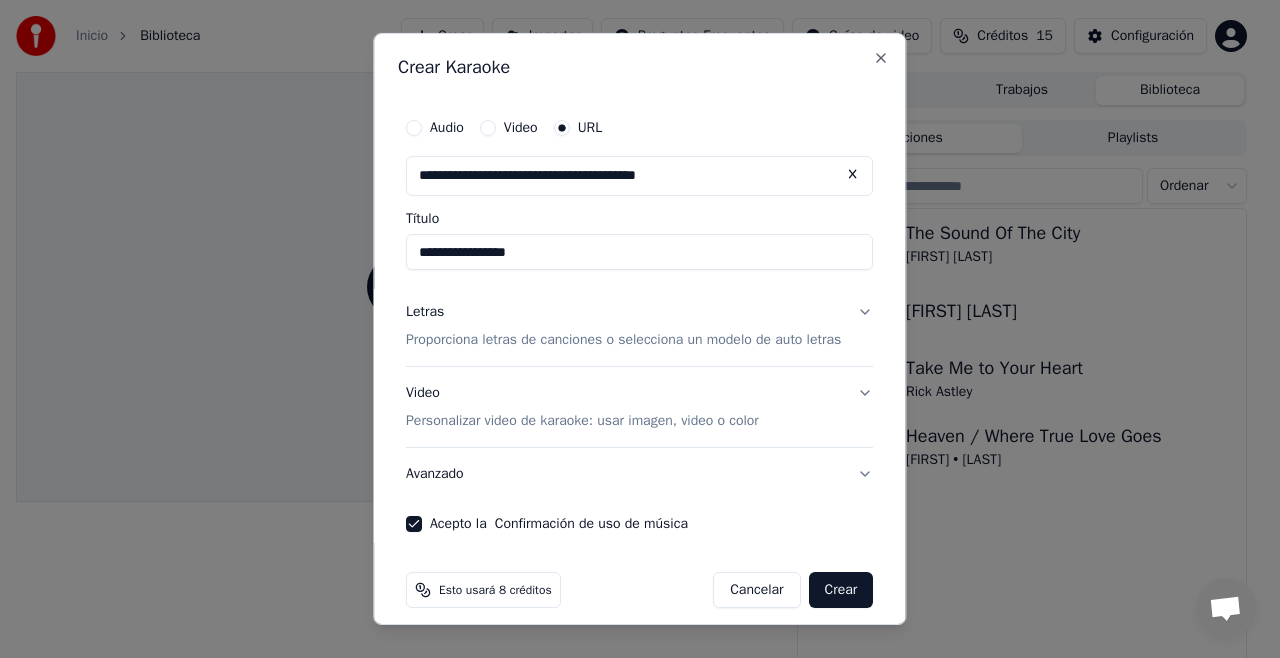 click on "Proporciona letras de canciones o selecciona un modelo de auto letras" at bounding box center [623, 340] 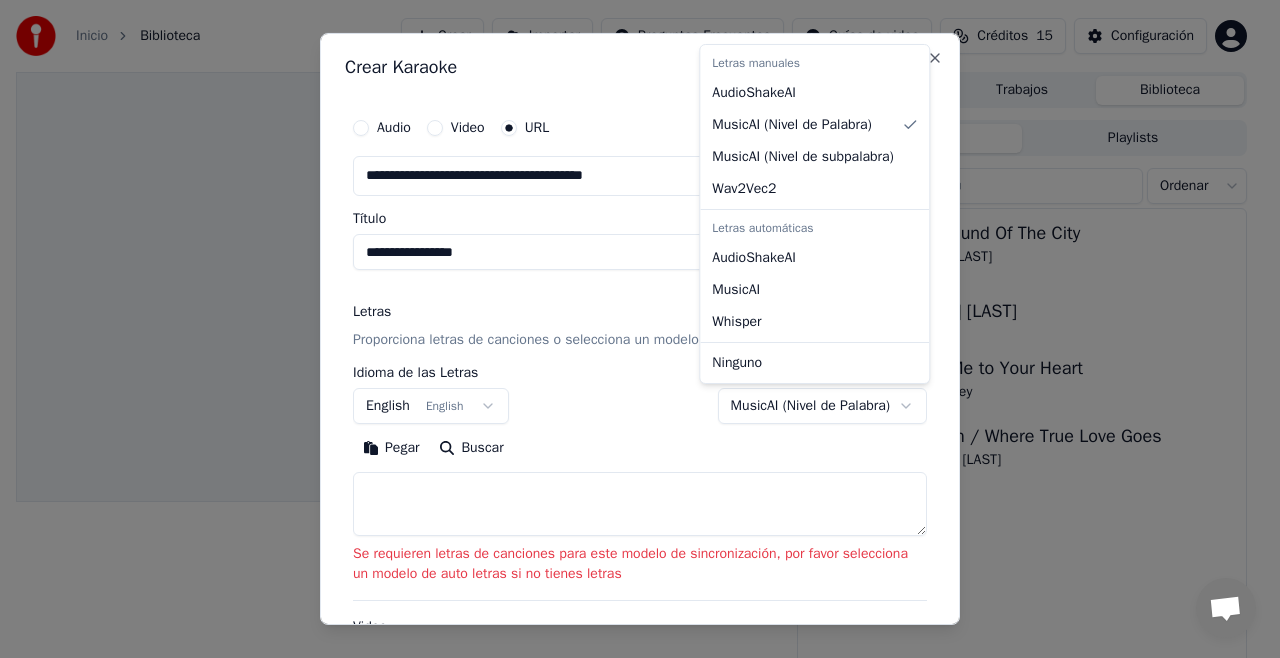 click on "**********" at bounding box center [631, 329] 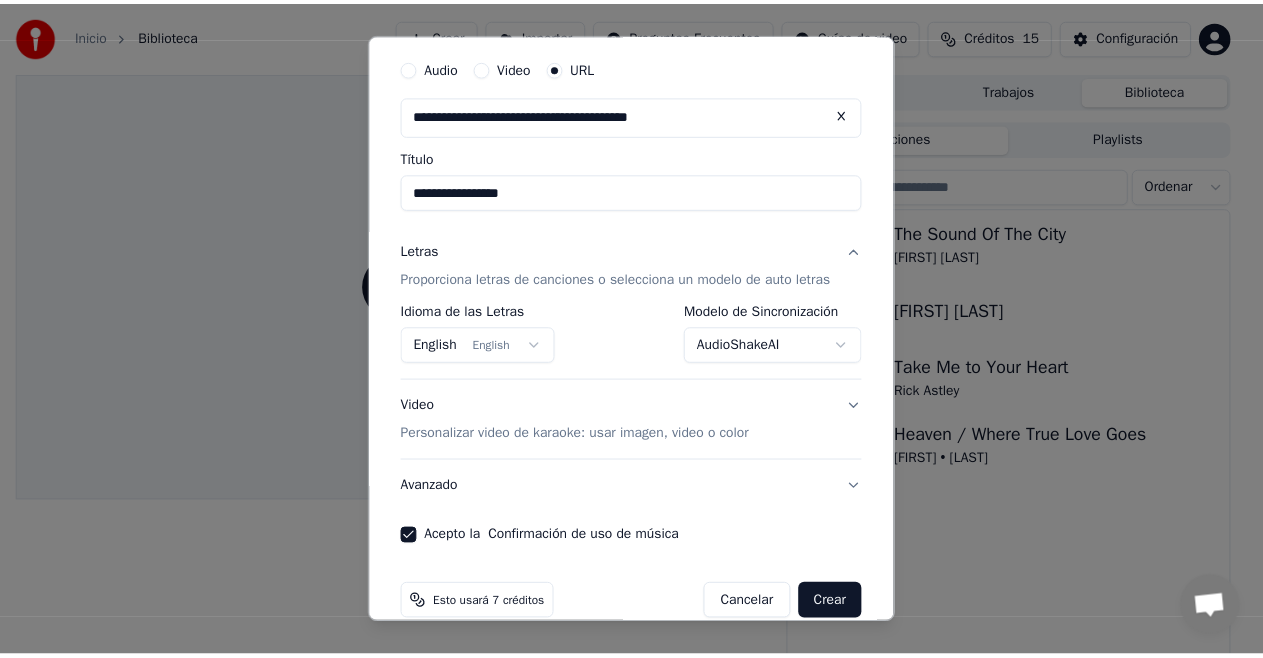 scroll, scrollTop: 90, scrollLeft: 0, axis: vertical 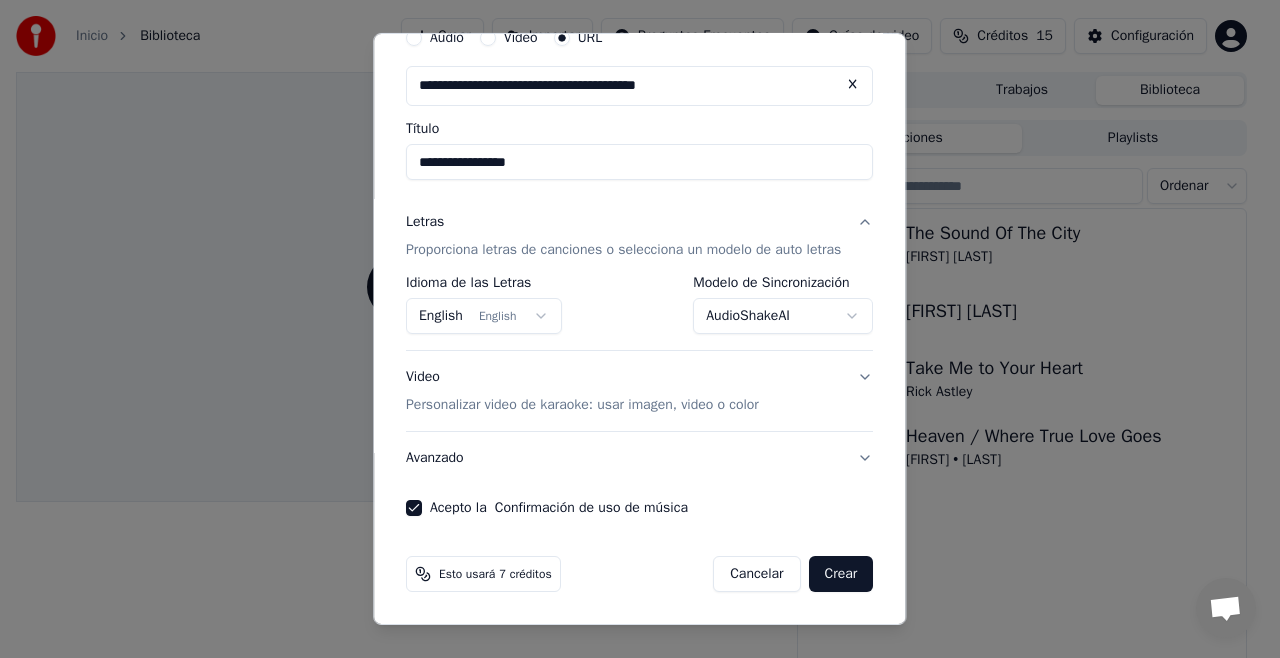 click on "Crear" at bounding box center [841, 574] 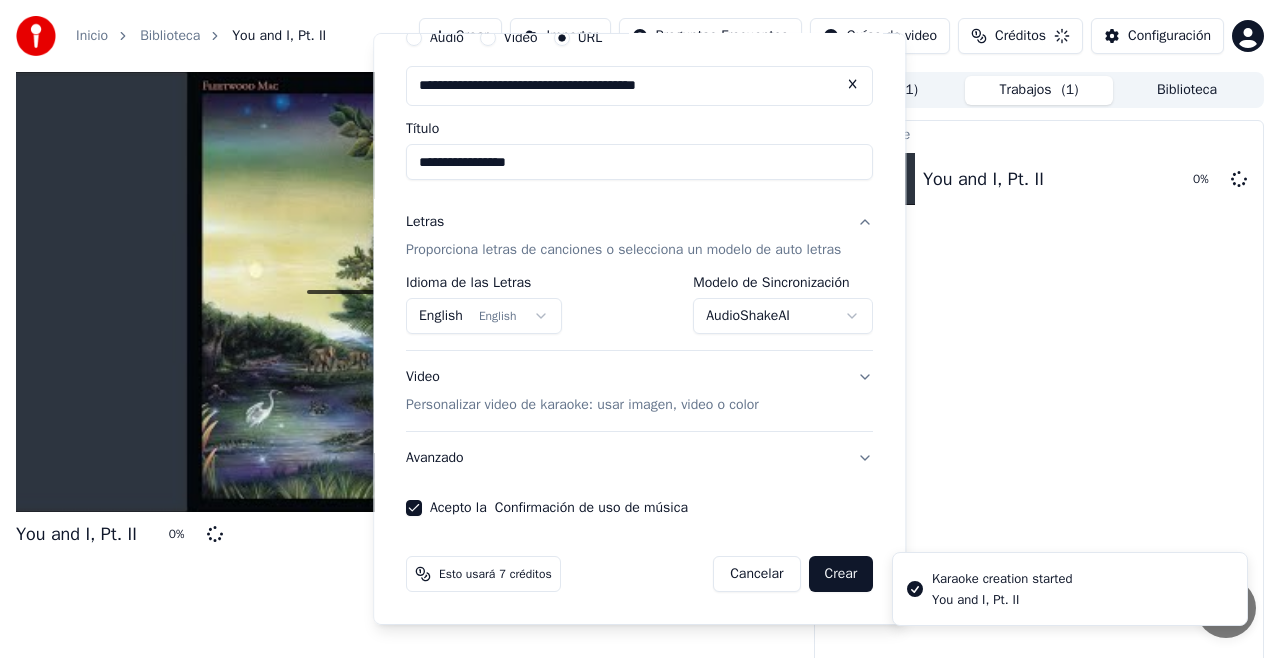 select on "**********" 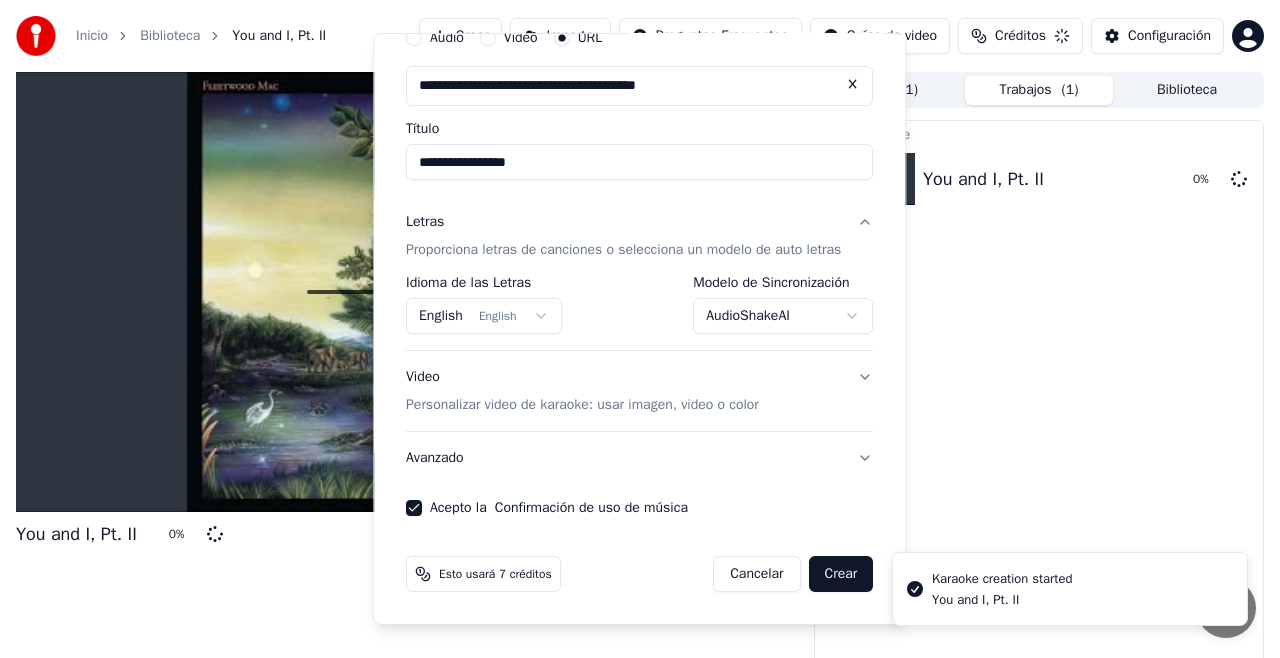 type 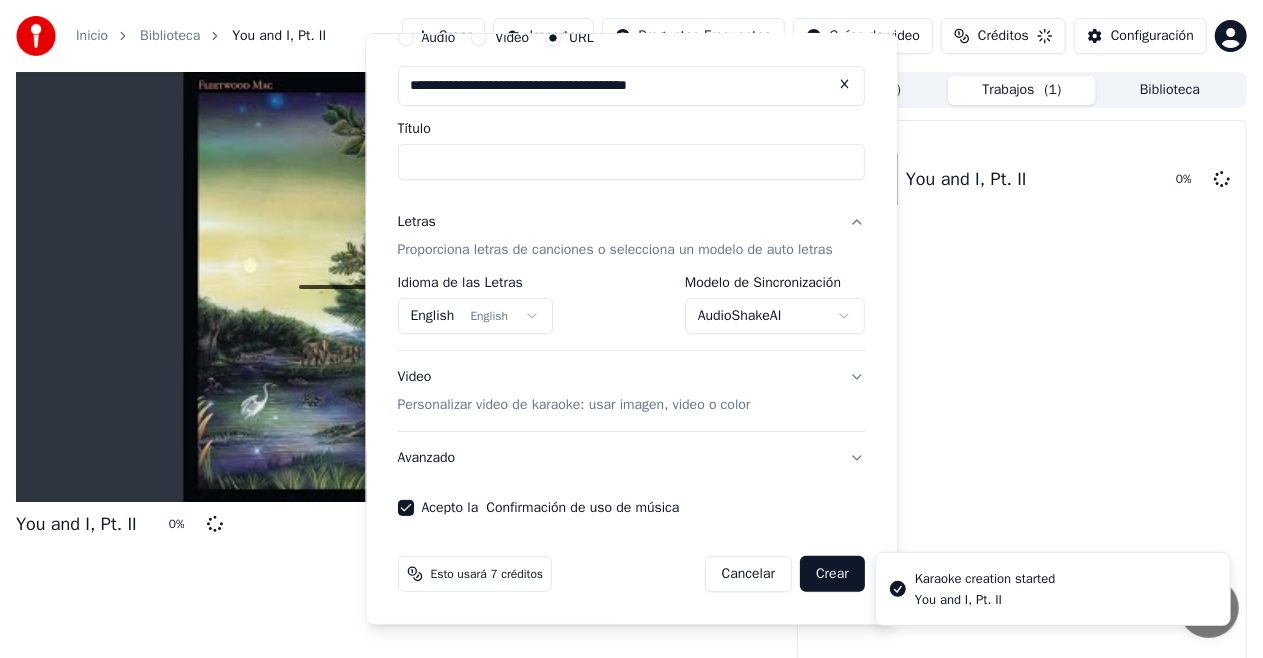 select 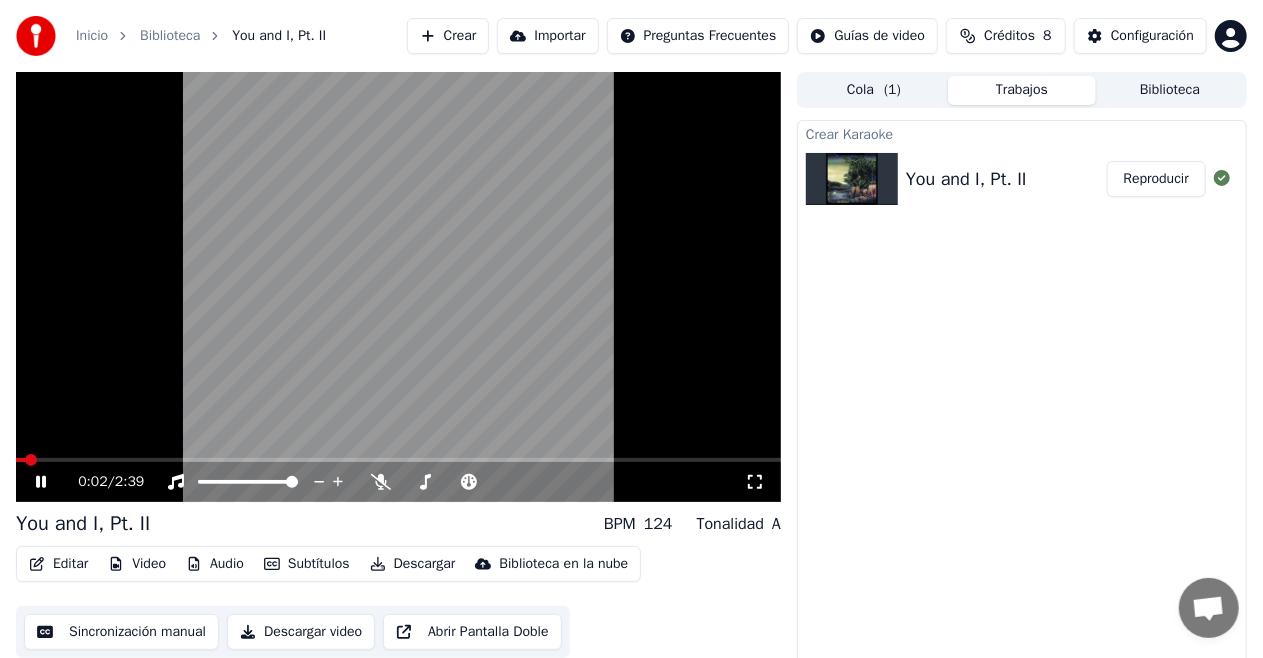 click at bounding box center (21, 460) 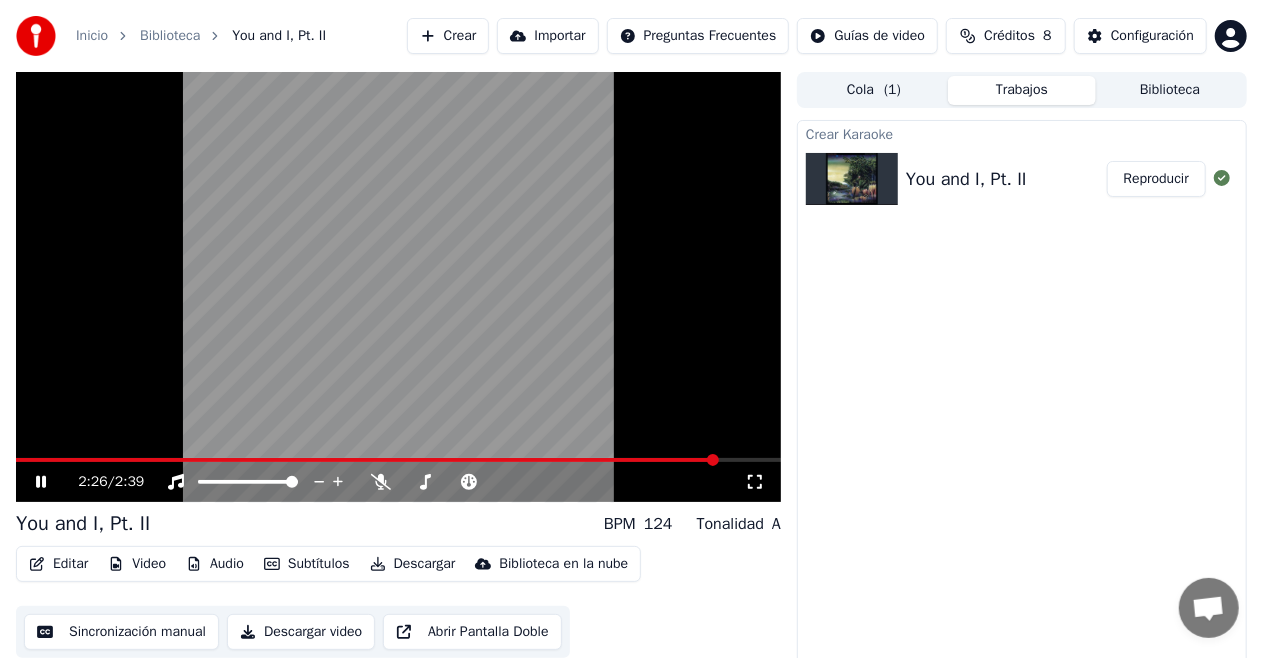 click at bounding box center (398, 287) 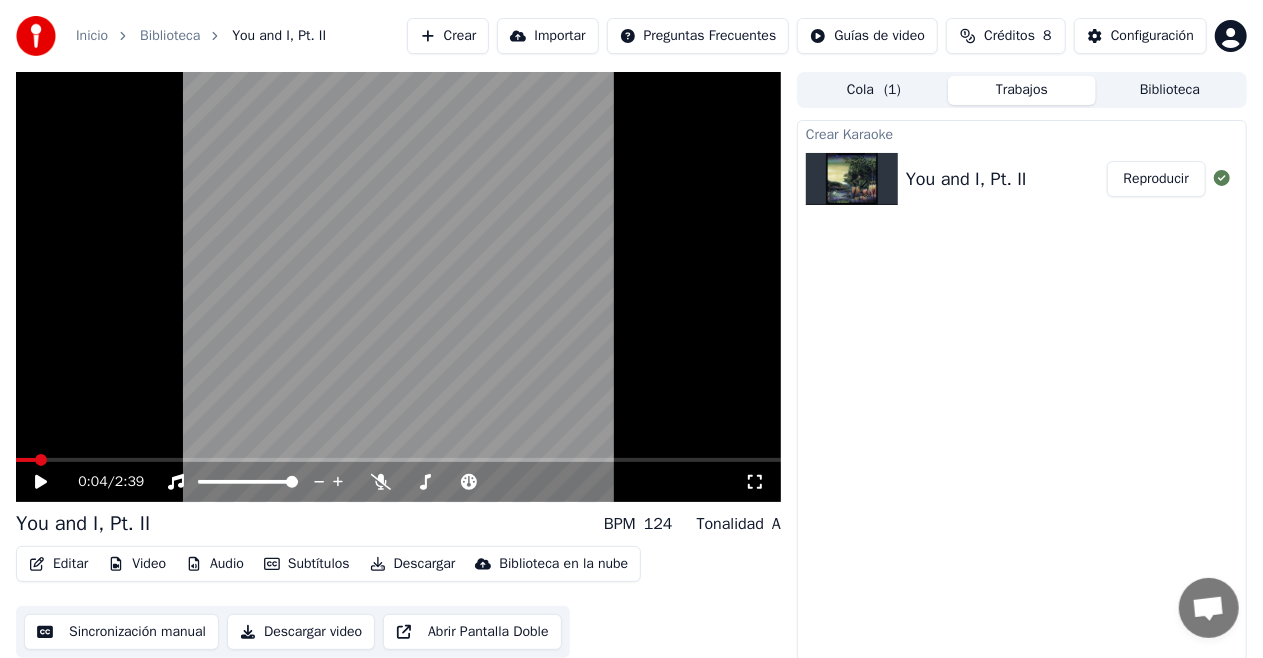 click at bounding box center (25, 460) 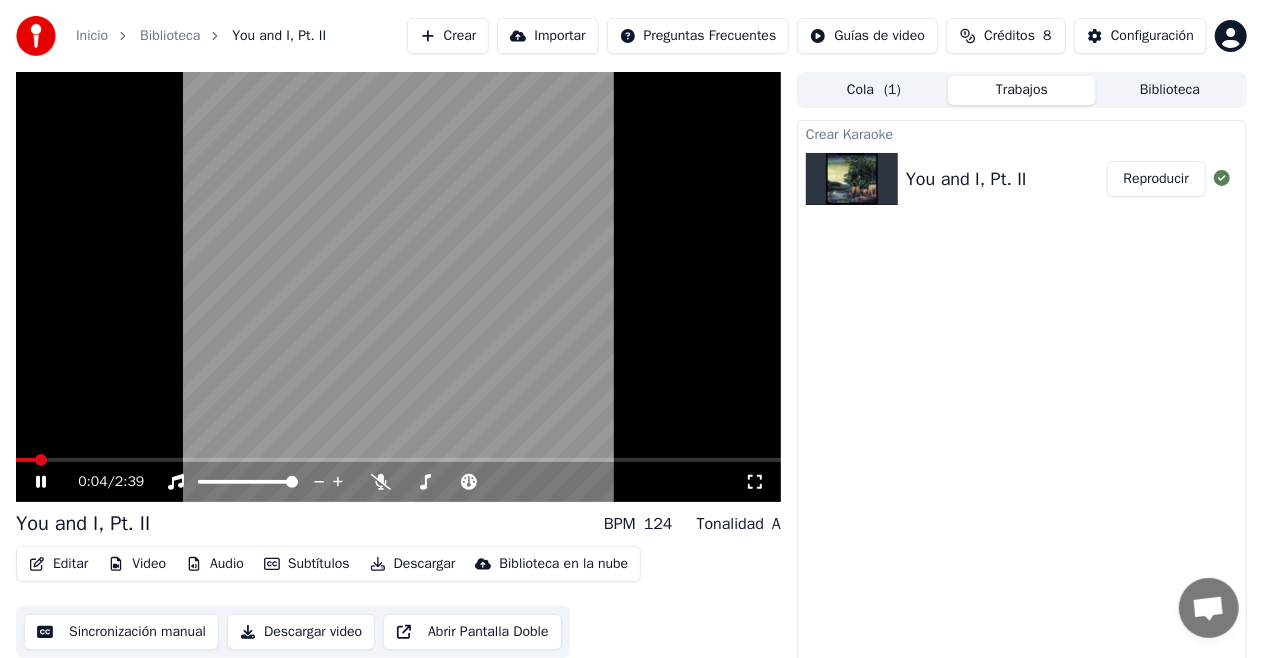 scroll, scrollTop: 21, scrollLeft: 0, axis: vertical 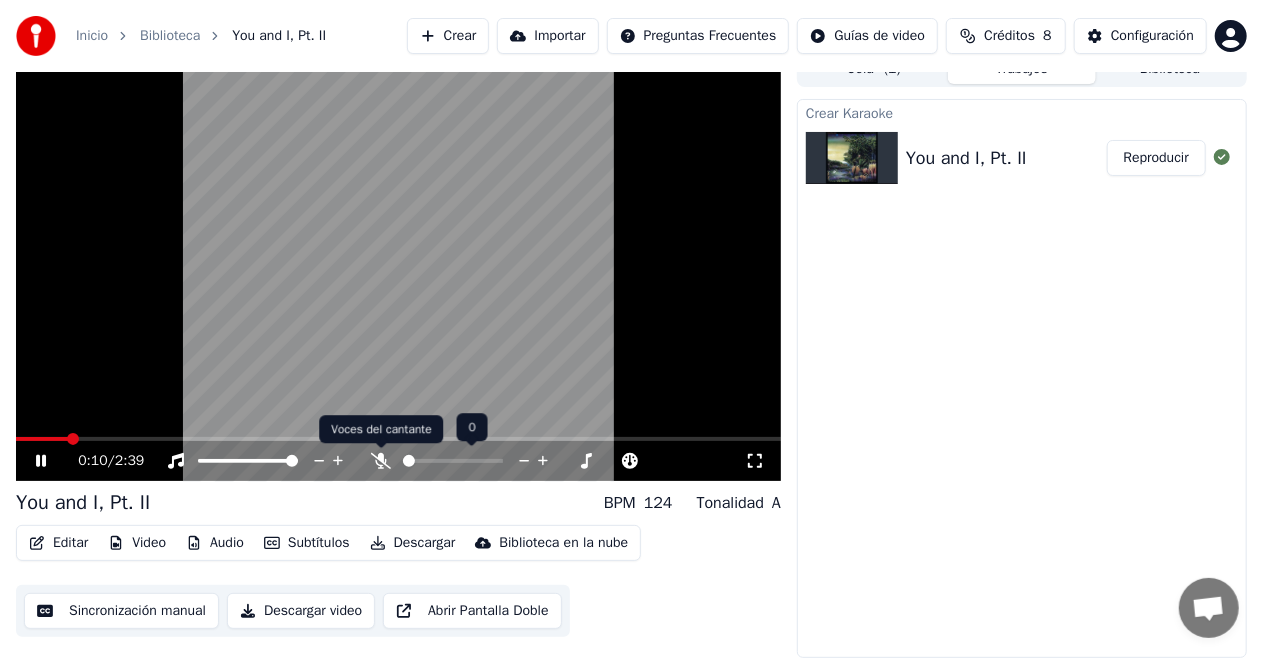 click 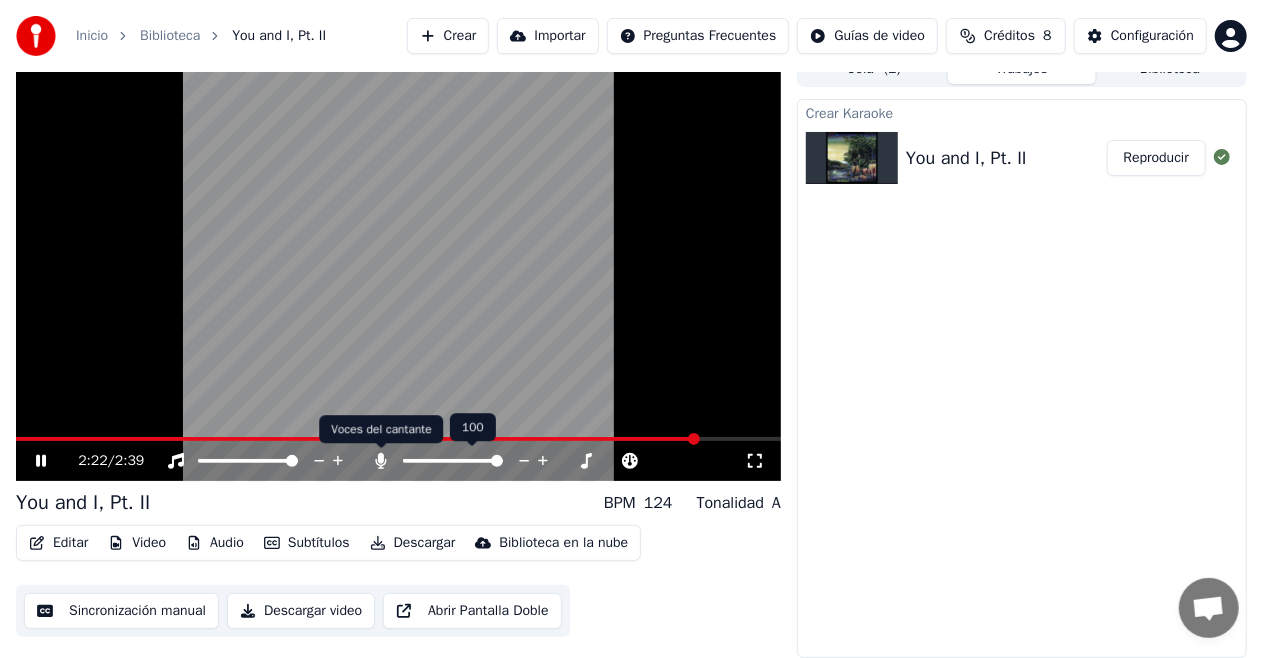click 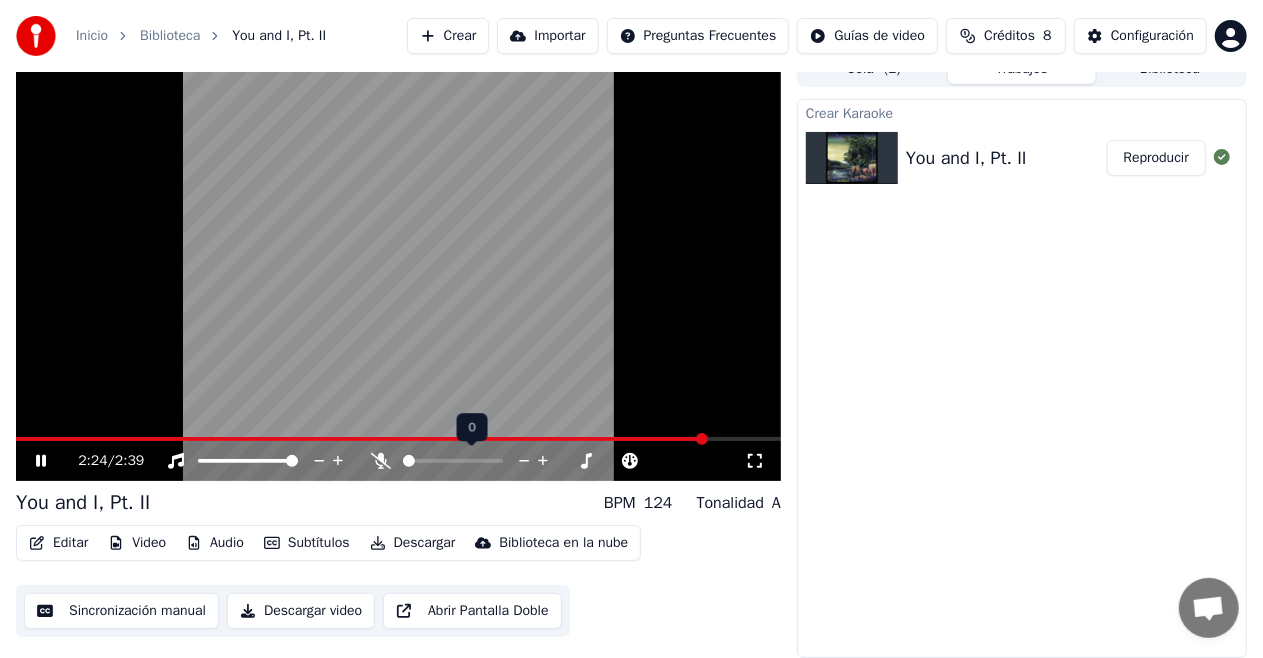 click 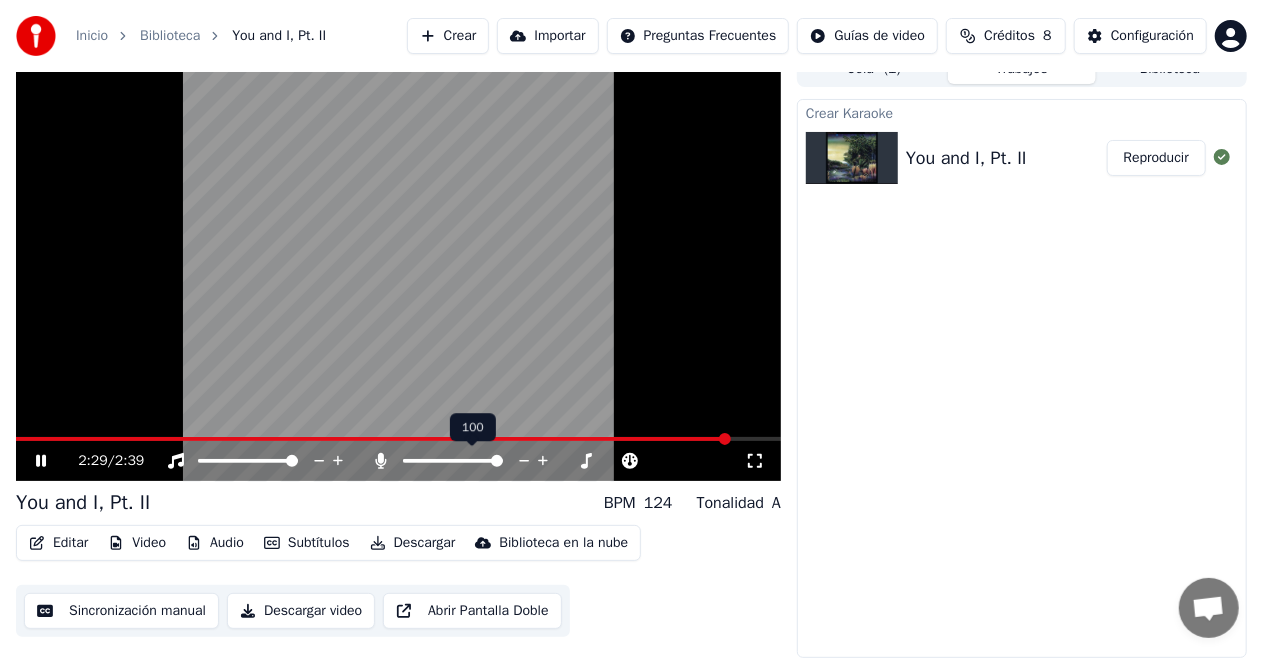 click 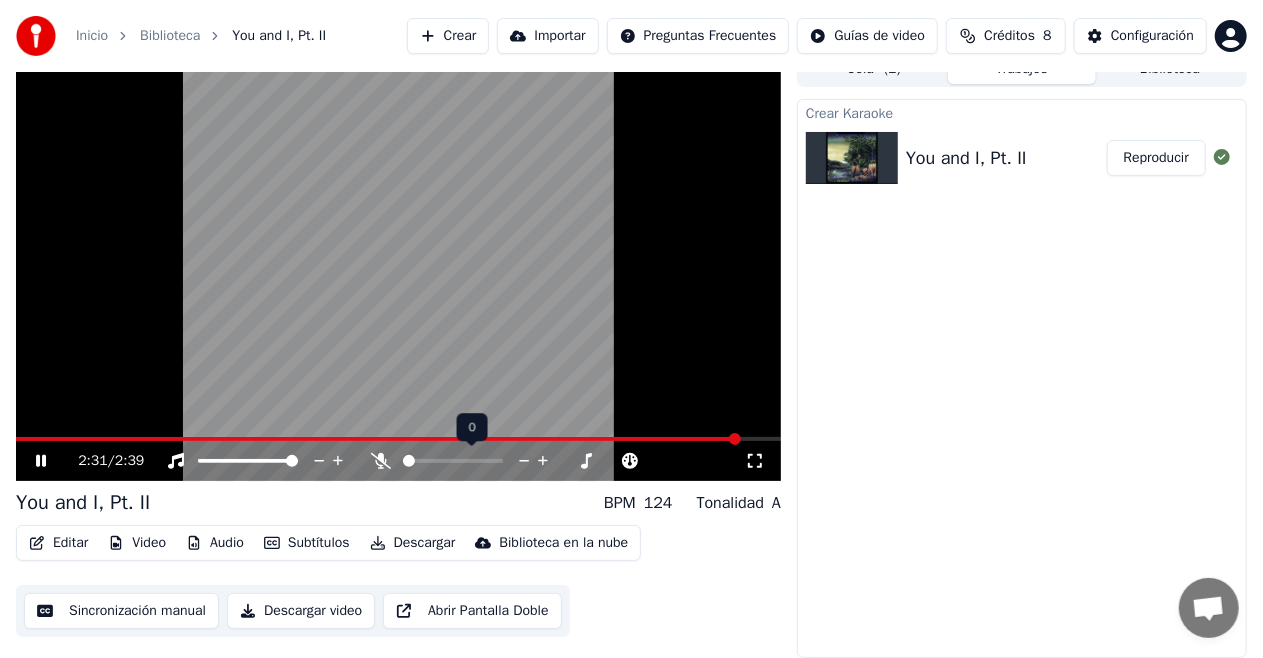 click 